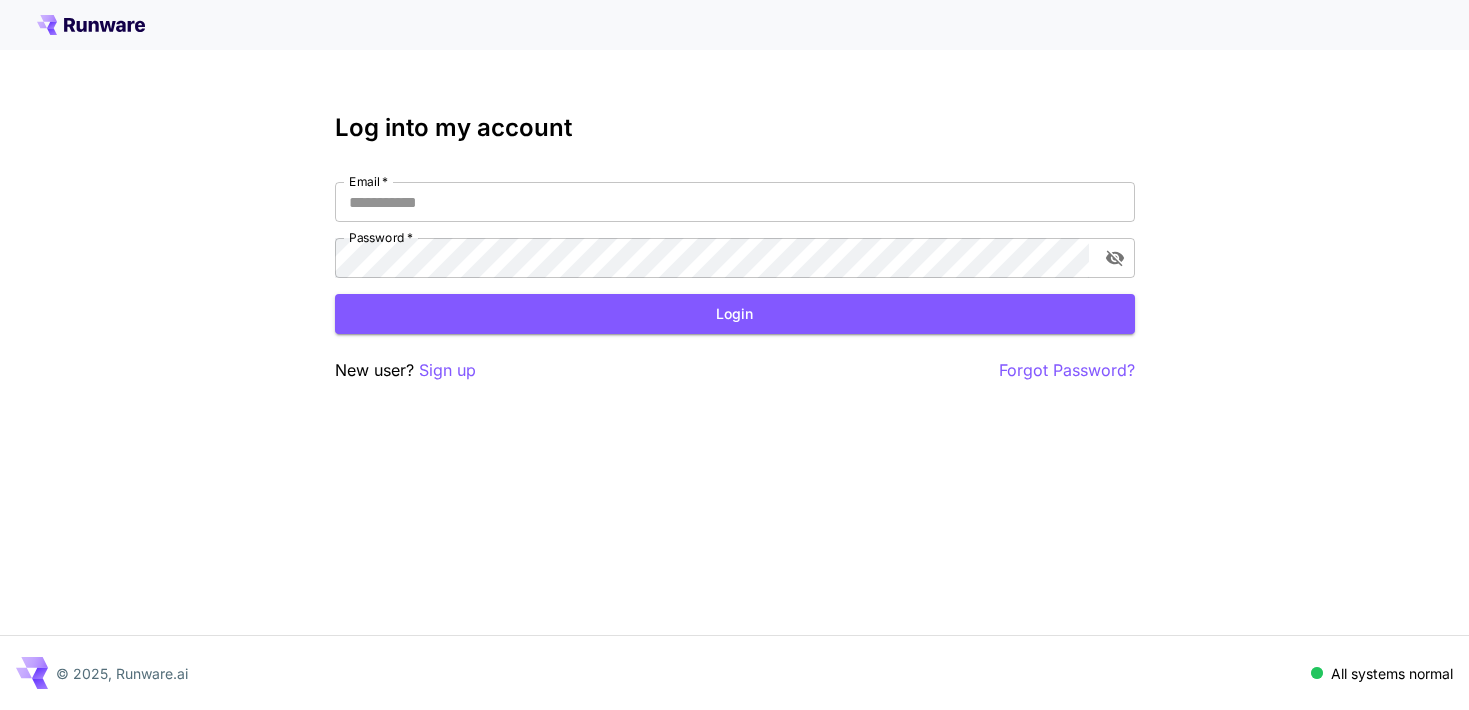scroll, scrollTop: 0, scrollLeft: 0, axis: both 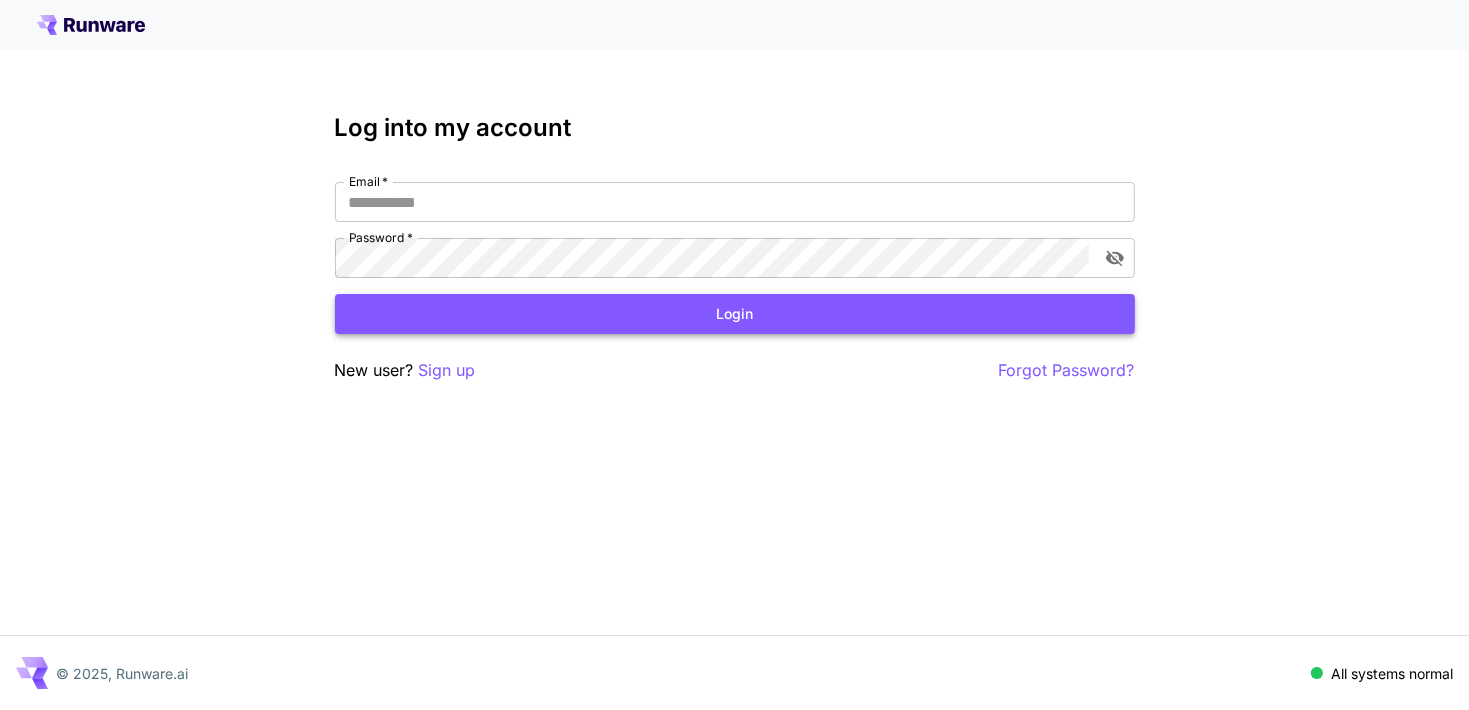 type on "**********" 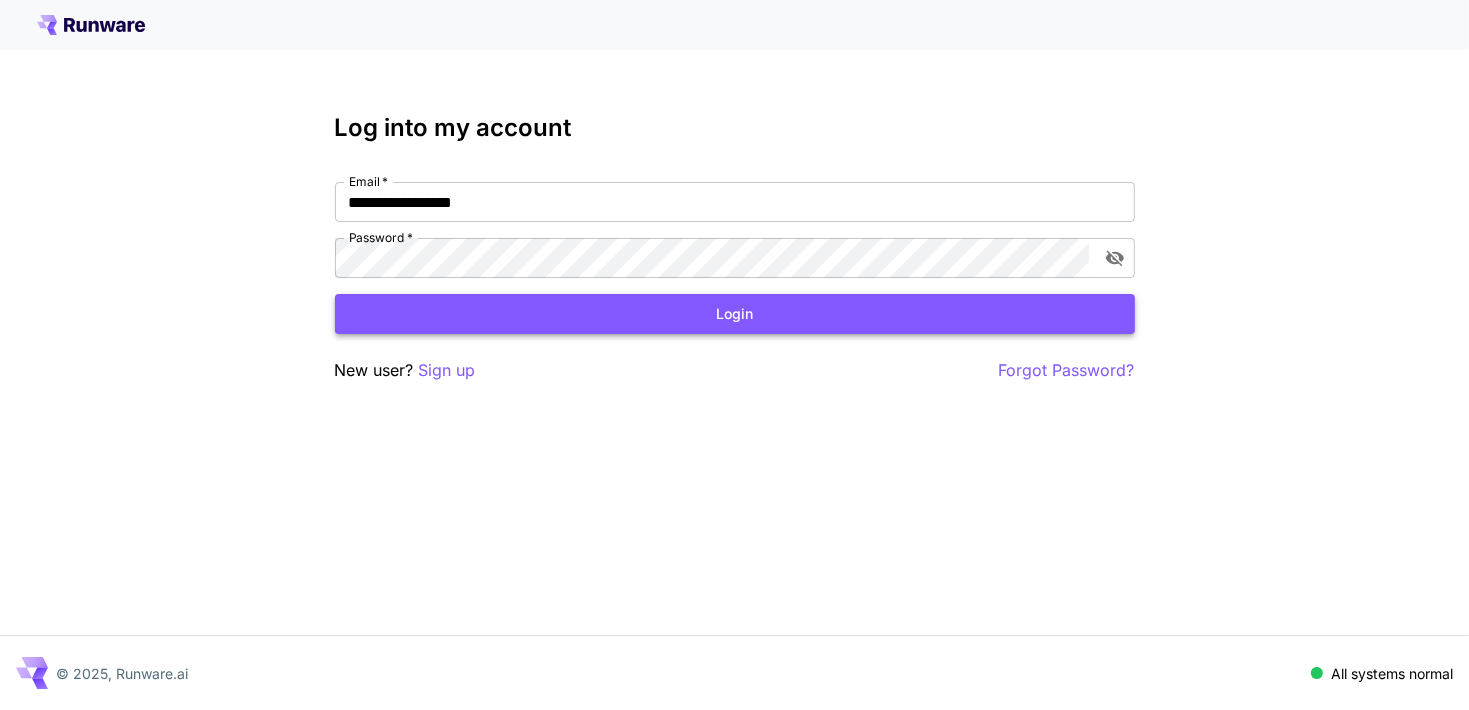 click on "Login" at bounding box center [735, 314] 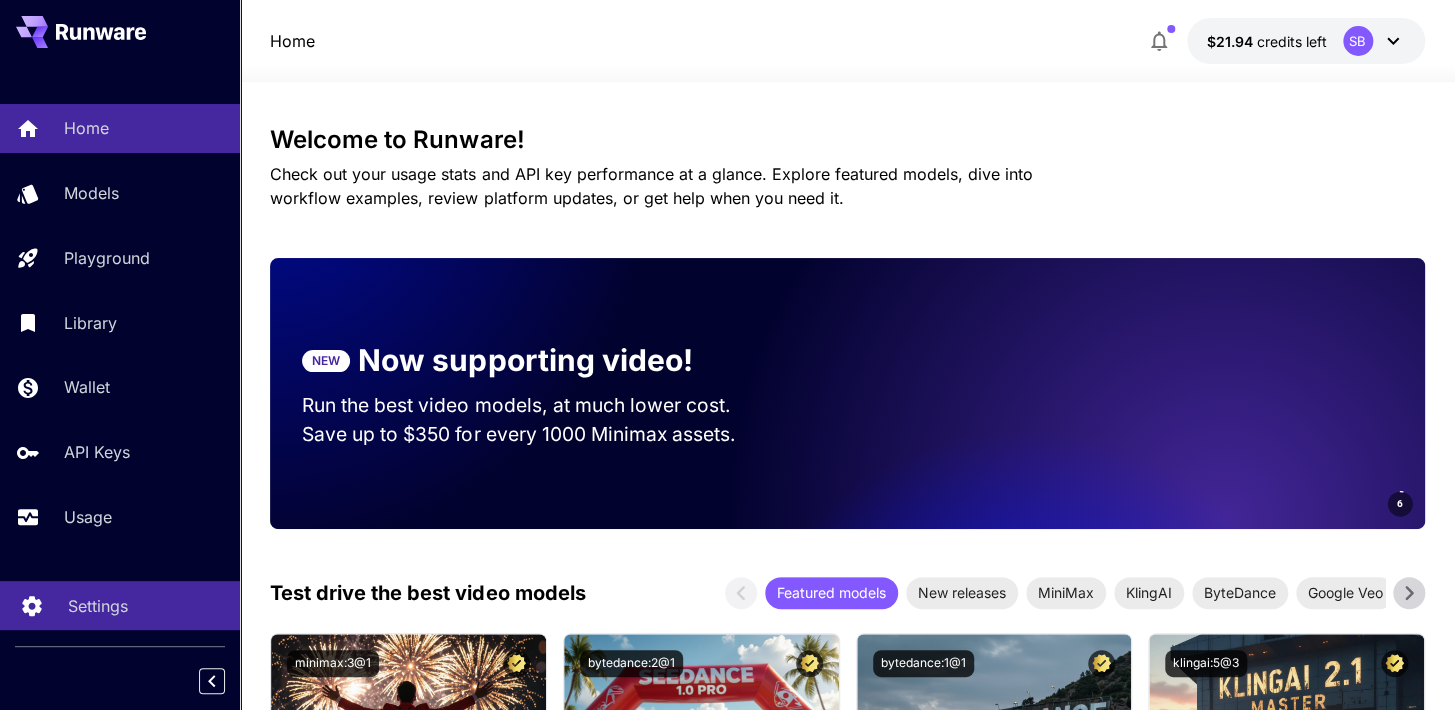 click on "Settings" at bounding box center (98, 606) 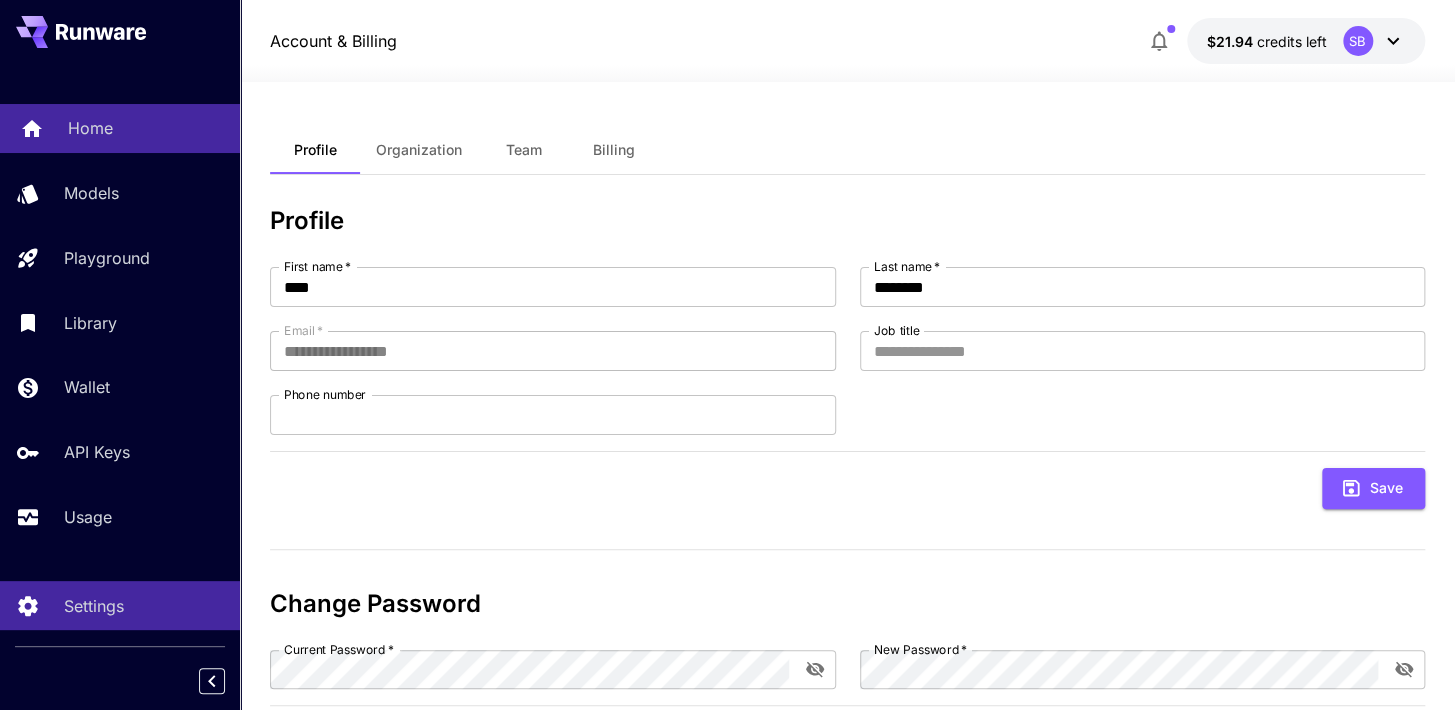 click on "Home" at bounding box center (90, 128) 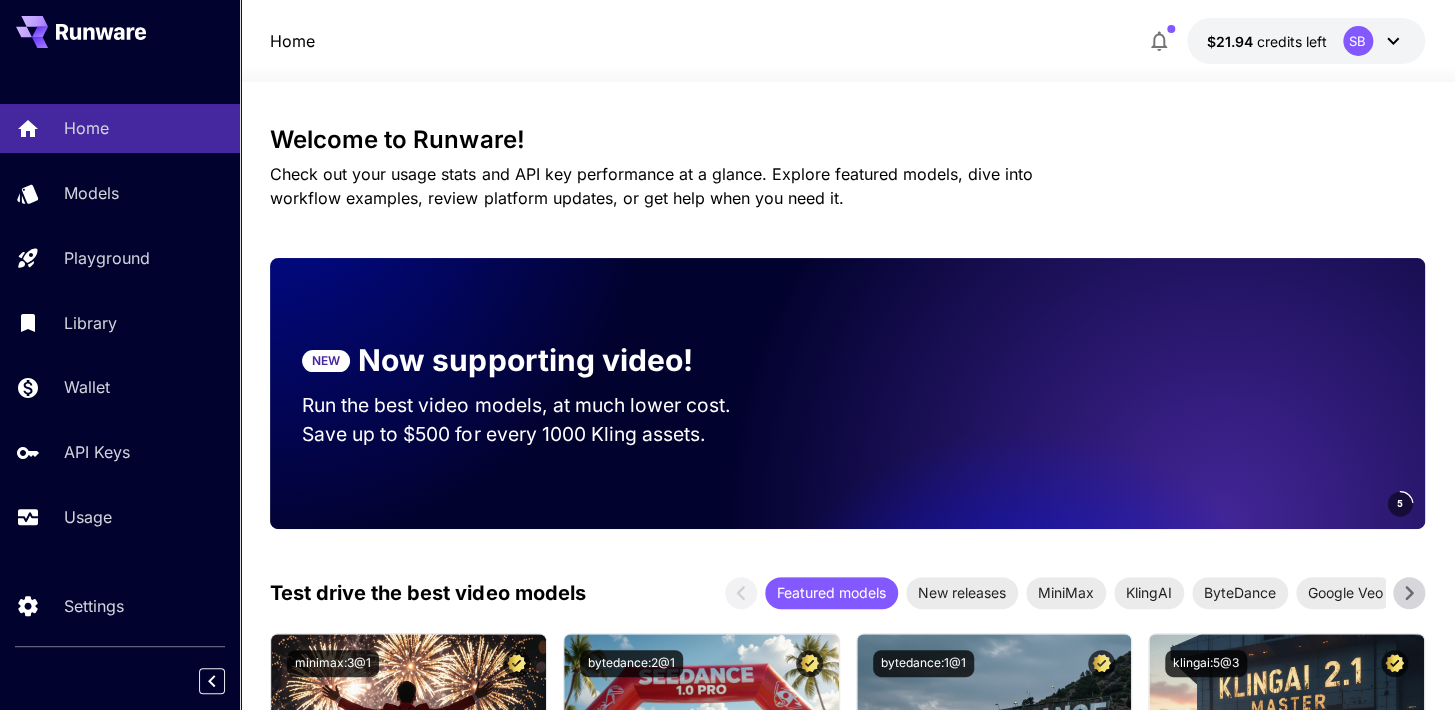 click on "$21.94    credits left  SB" at bounding box center [1306, 41] 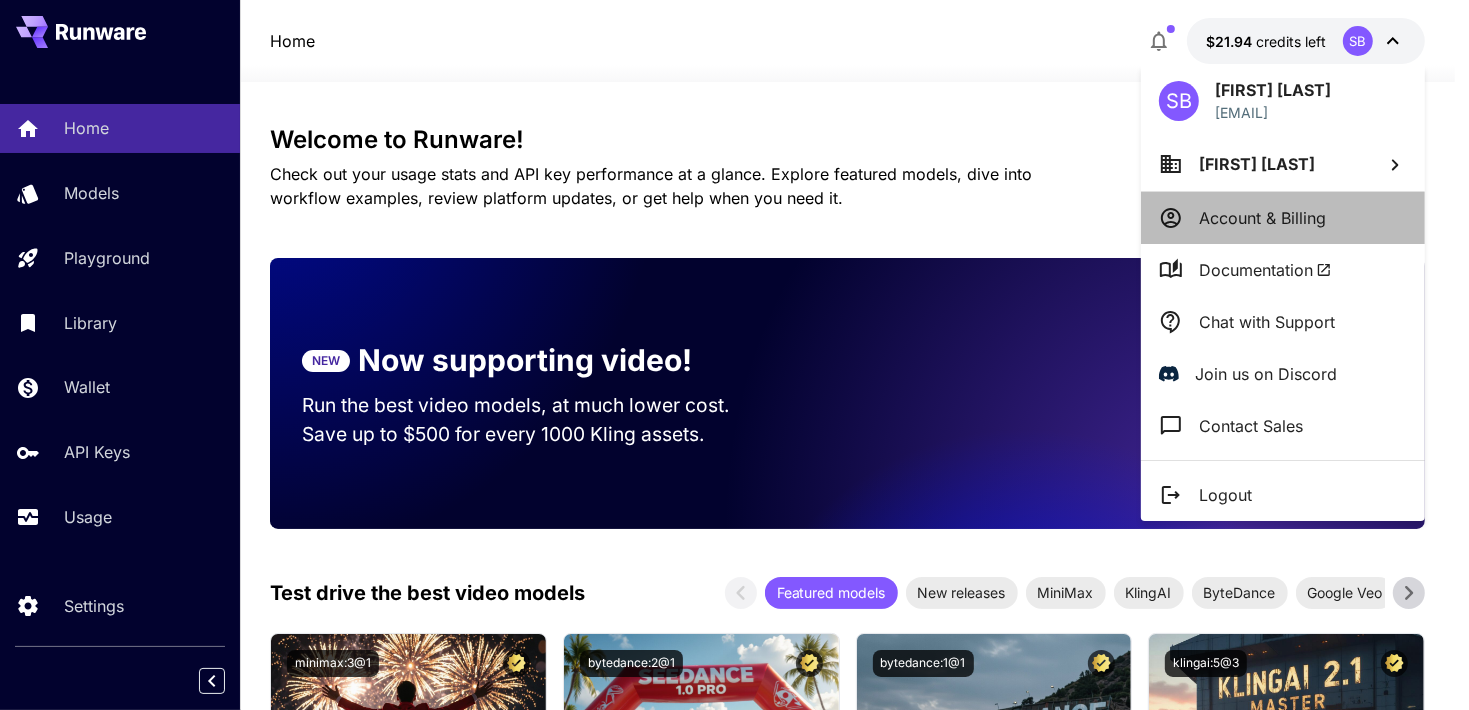 click on "Account & Billing" at bounding box center (1262, 218) 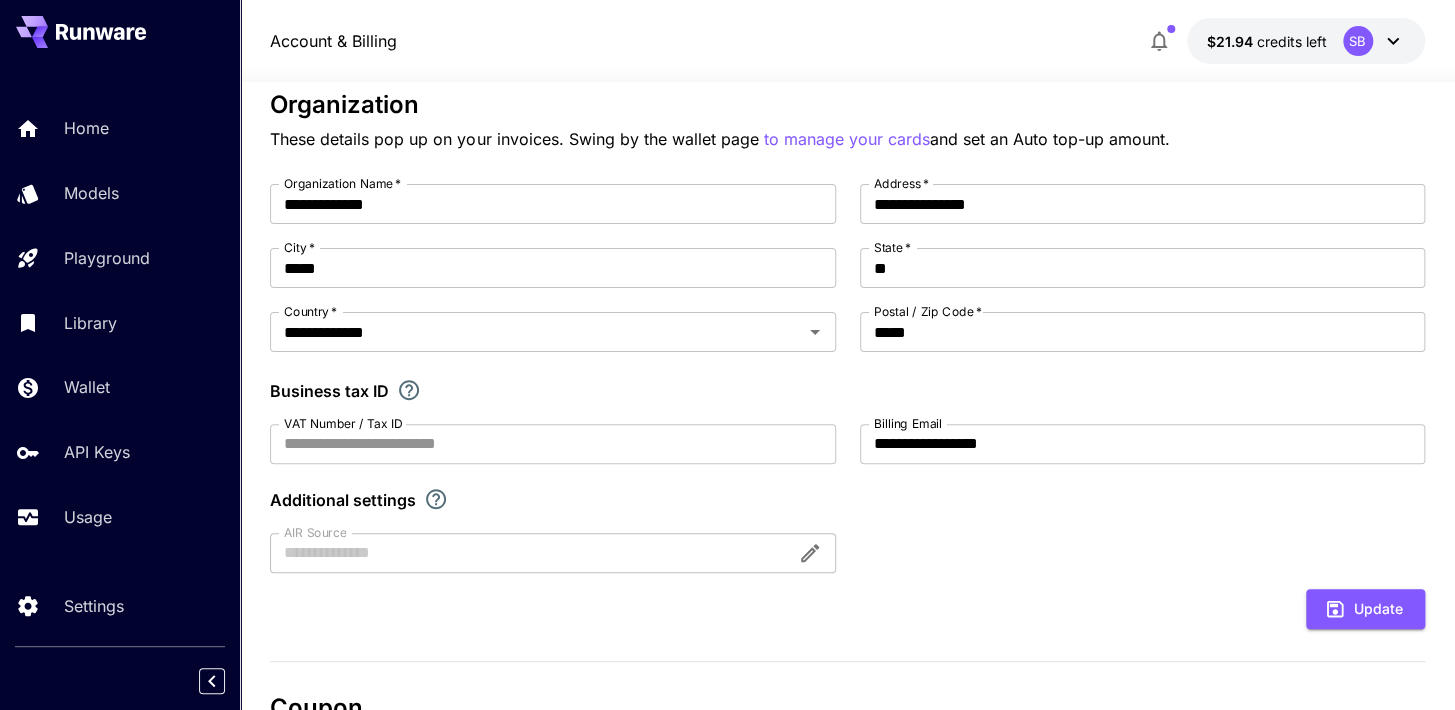 scroll, scrollTop: 0, scrollLeft: 0, axis: both 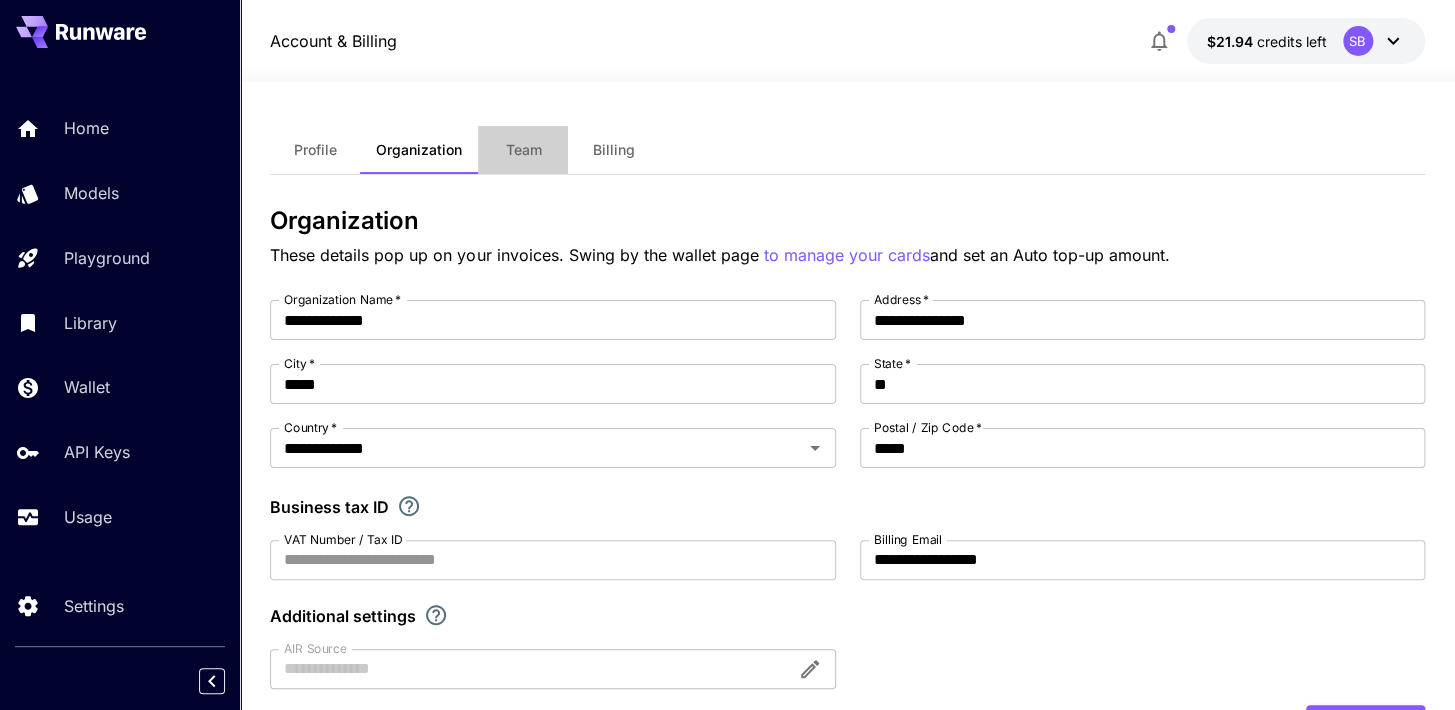 click on "Team" at bounding box center [523, 150] 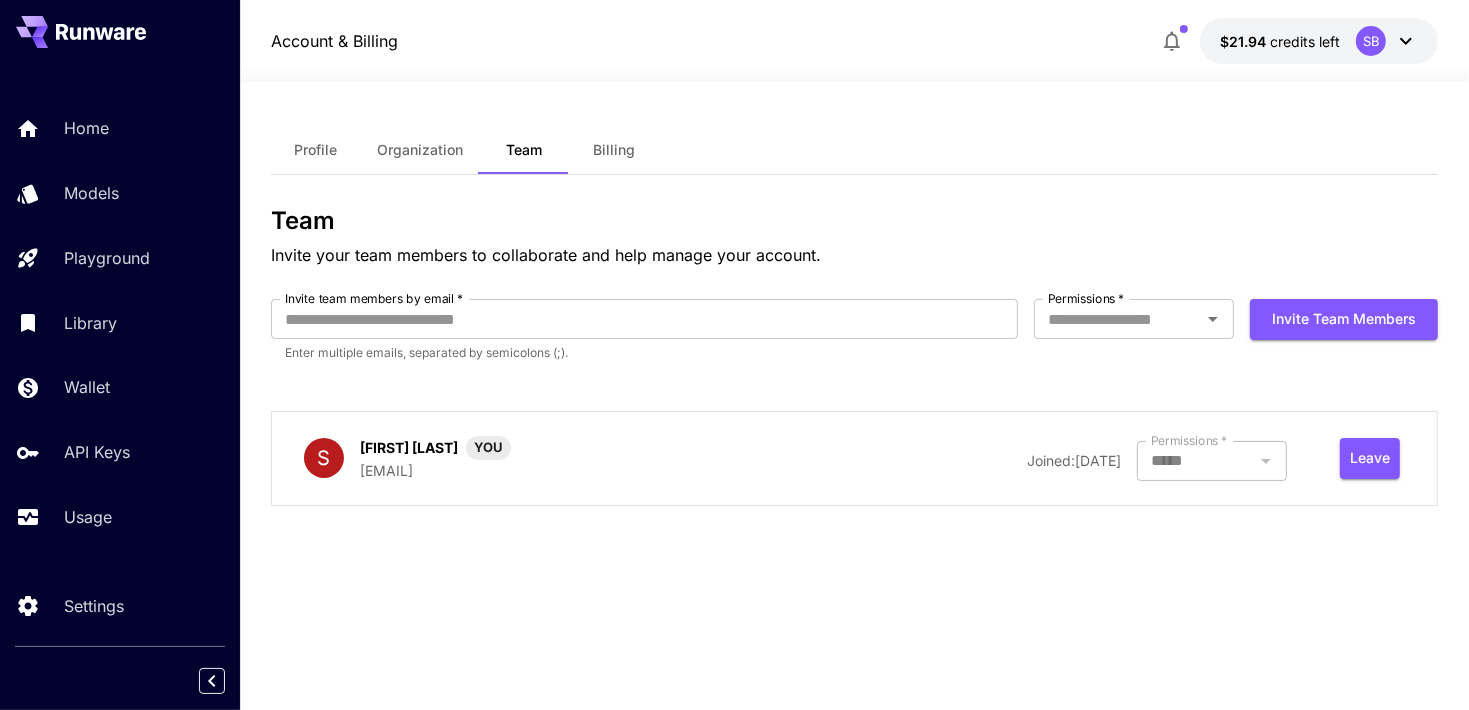 click on "Billing" at bounding box center (614, 150) 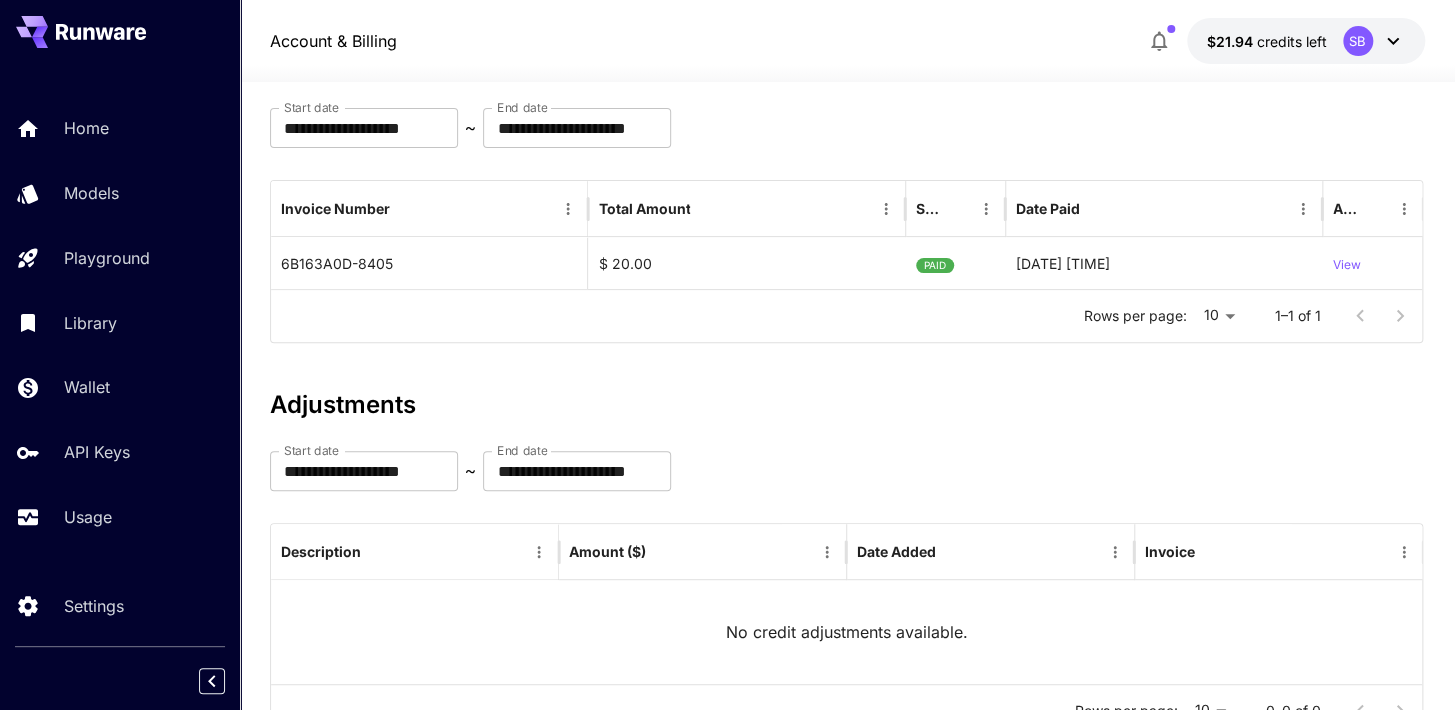 scroll, scrollTop: 192, scrollLeft: 0, axis: vertical 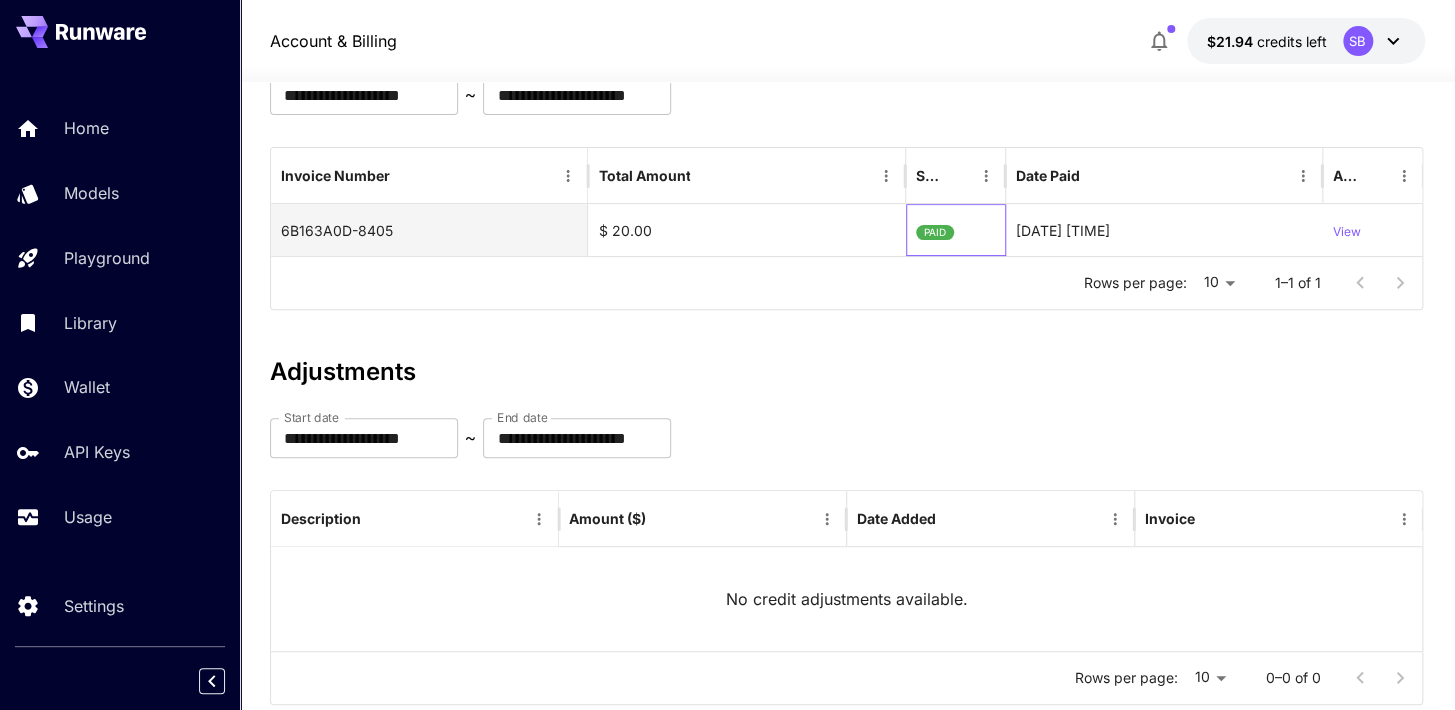 click on "PAID" at bounding box center (935, 232) 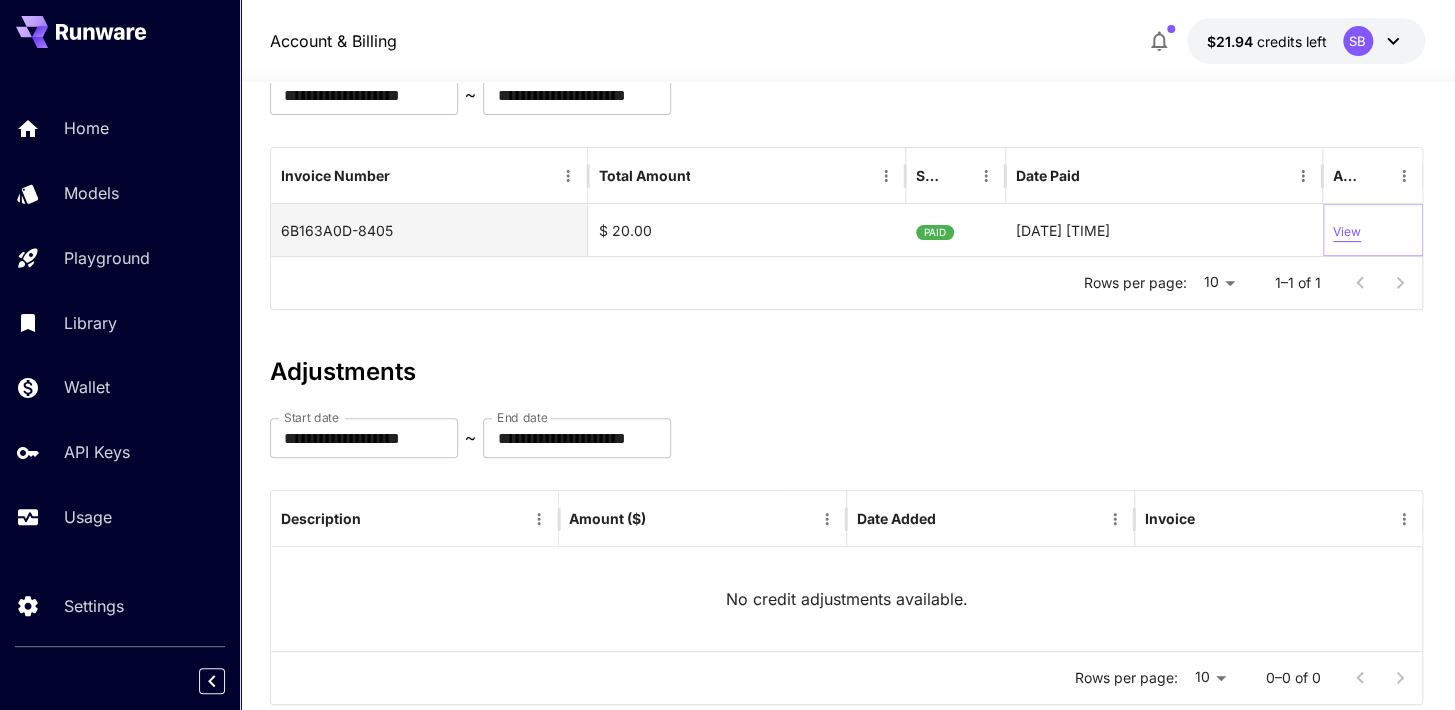 click on "View" at bounding box center [1347, 232] 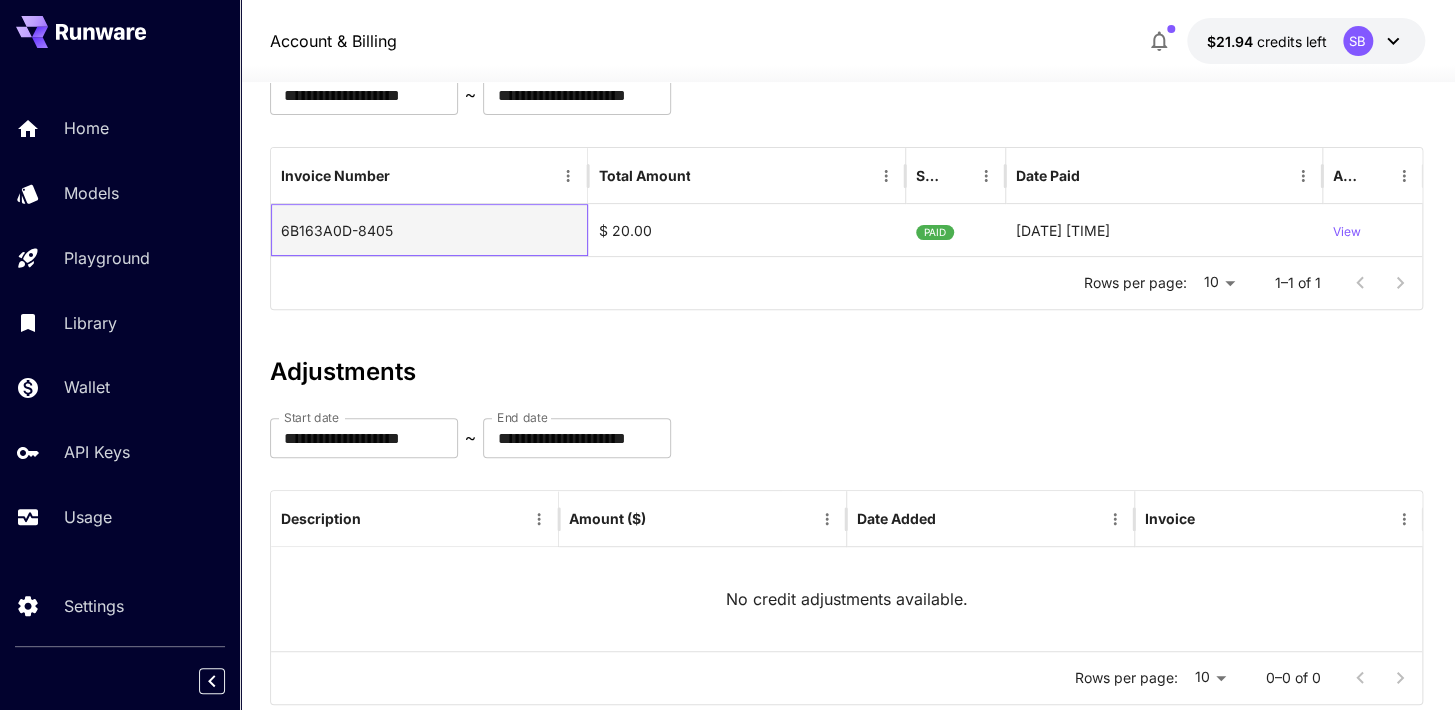 click on "6B163A0D-8405" at bounding box center [429, 230] 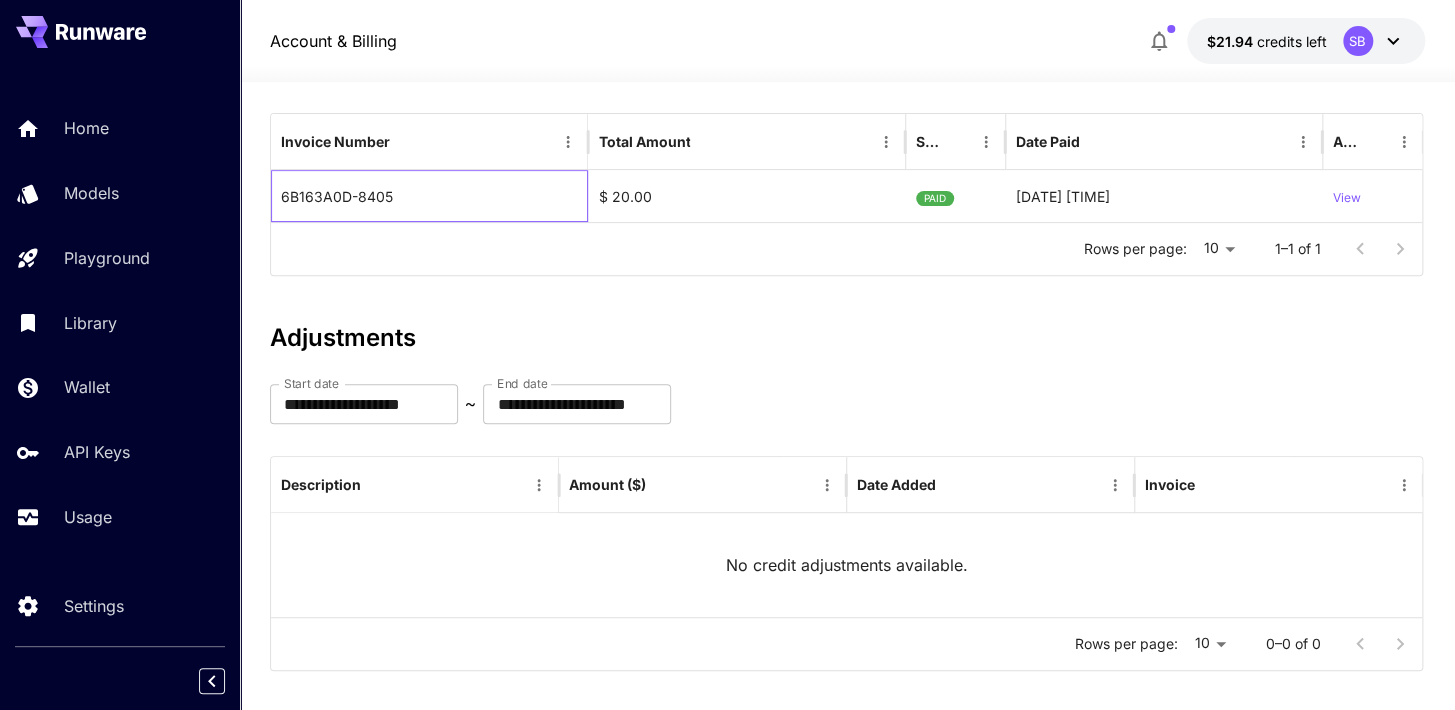 scroll, scrollTop: 245, scrollLeft: 0, axis: vertical 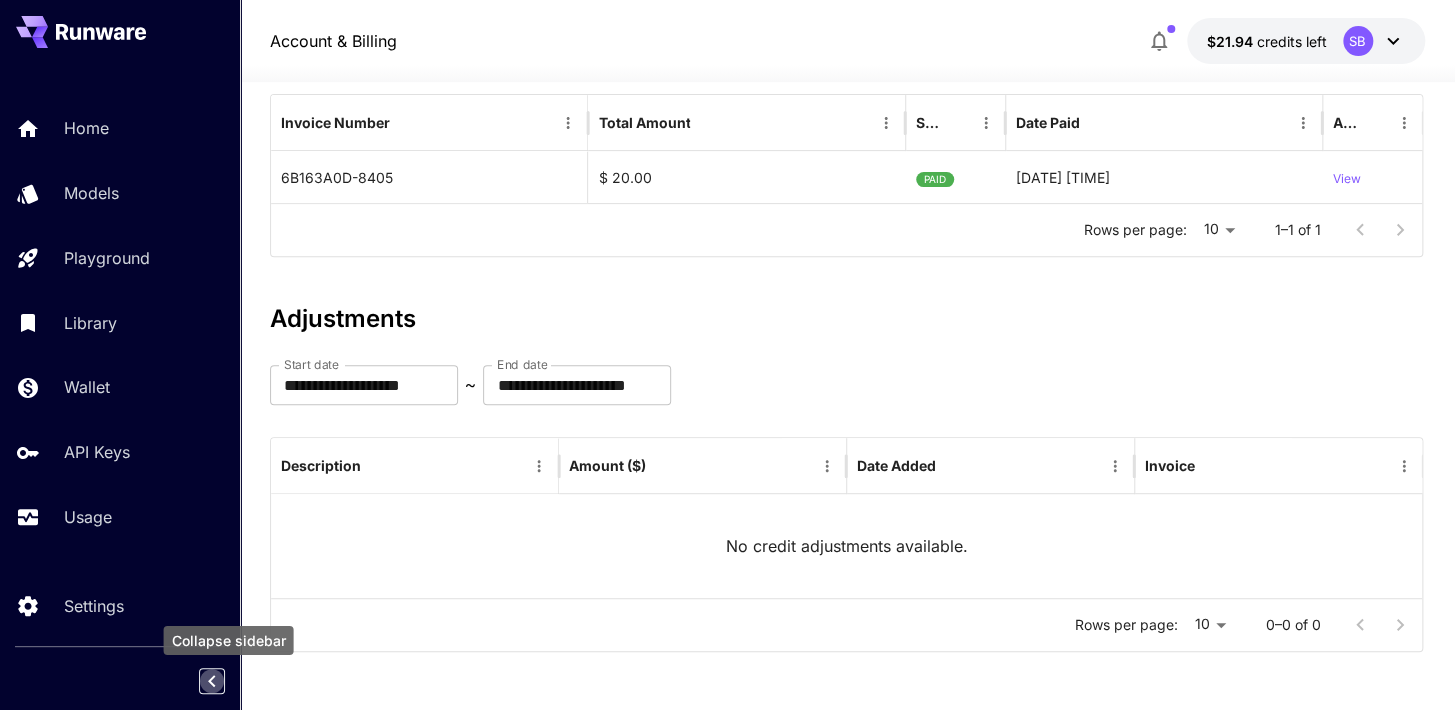 click 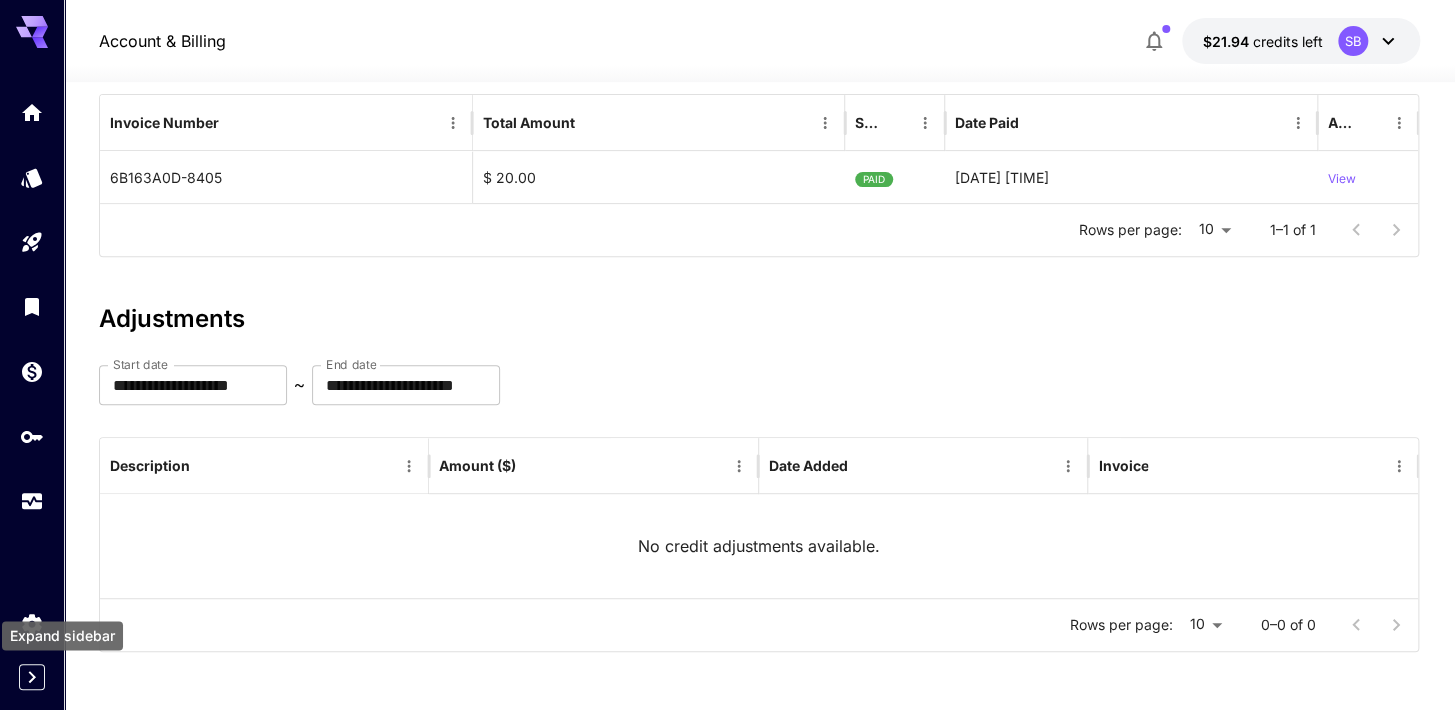 click at bounding box center [32, 677] 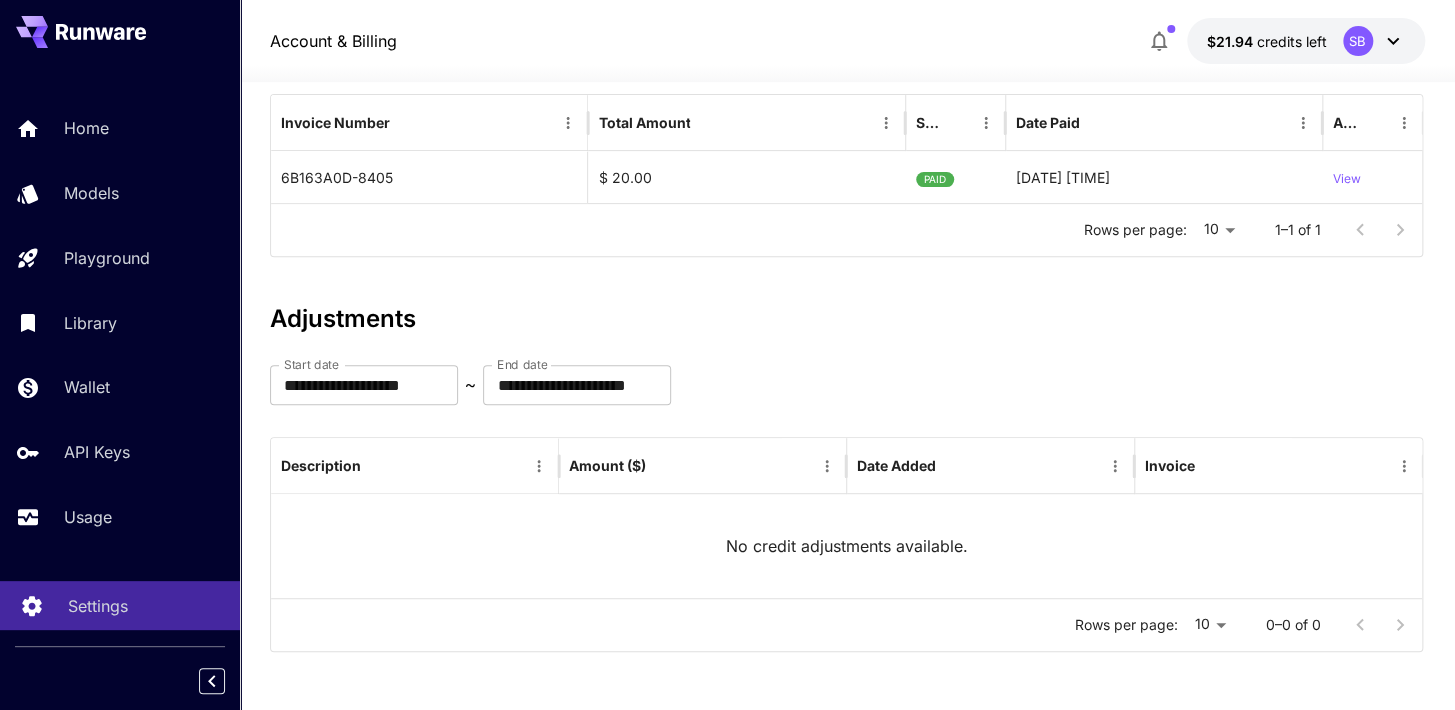 click 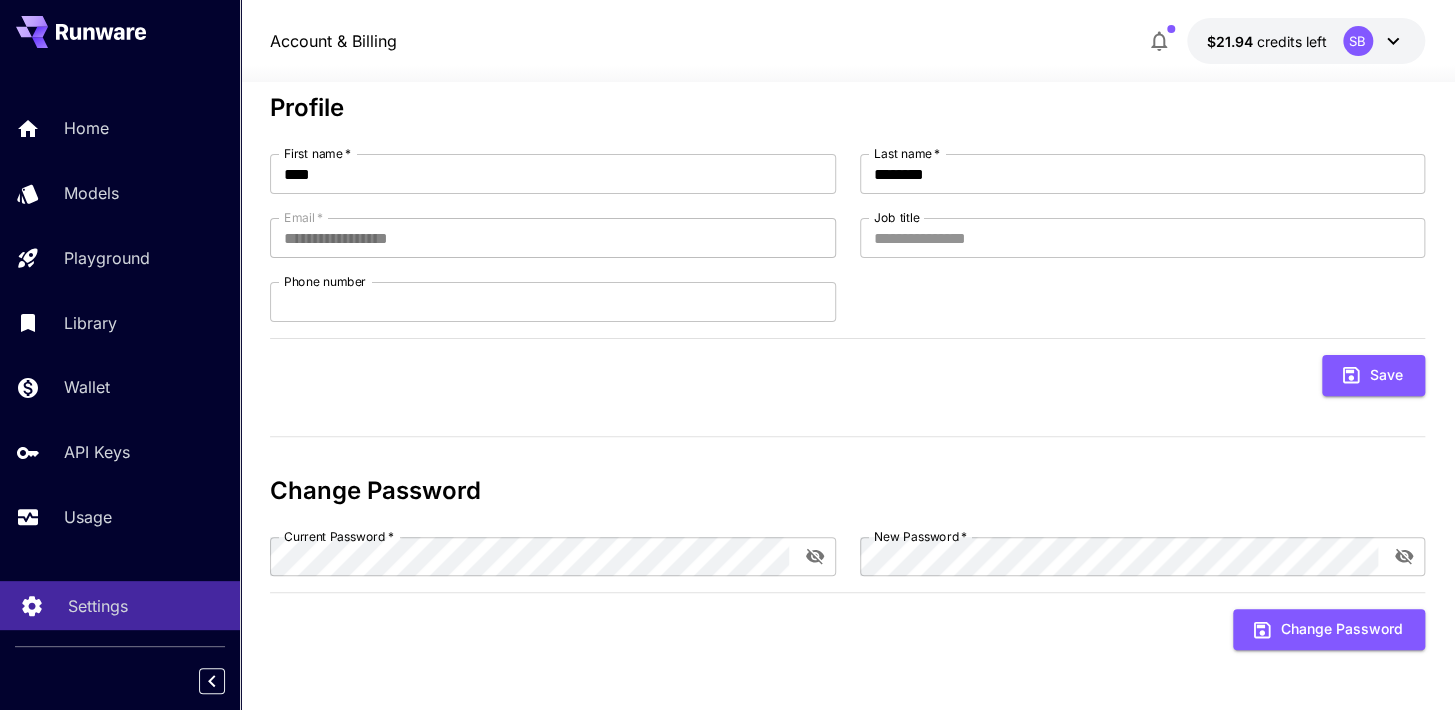 scroll, scrollTop: 112, scrollLeft: 0, axis: vertical 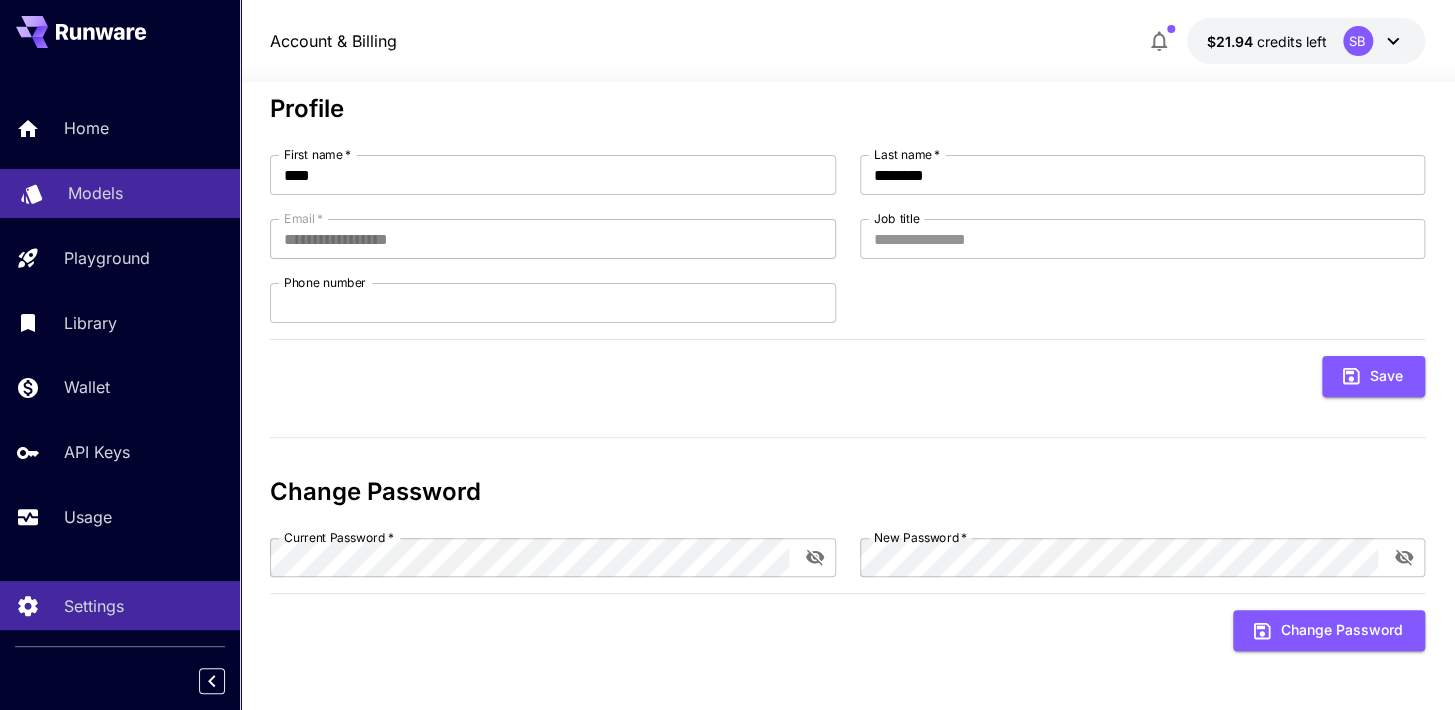 click on "Models" at bounding box center (120, 193) 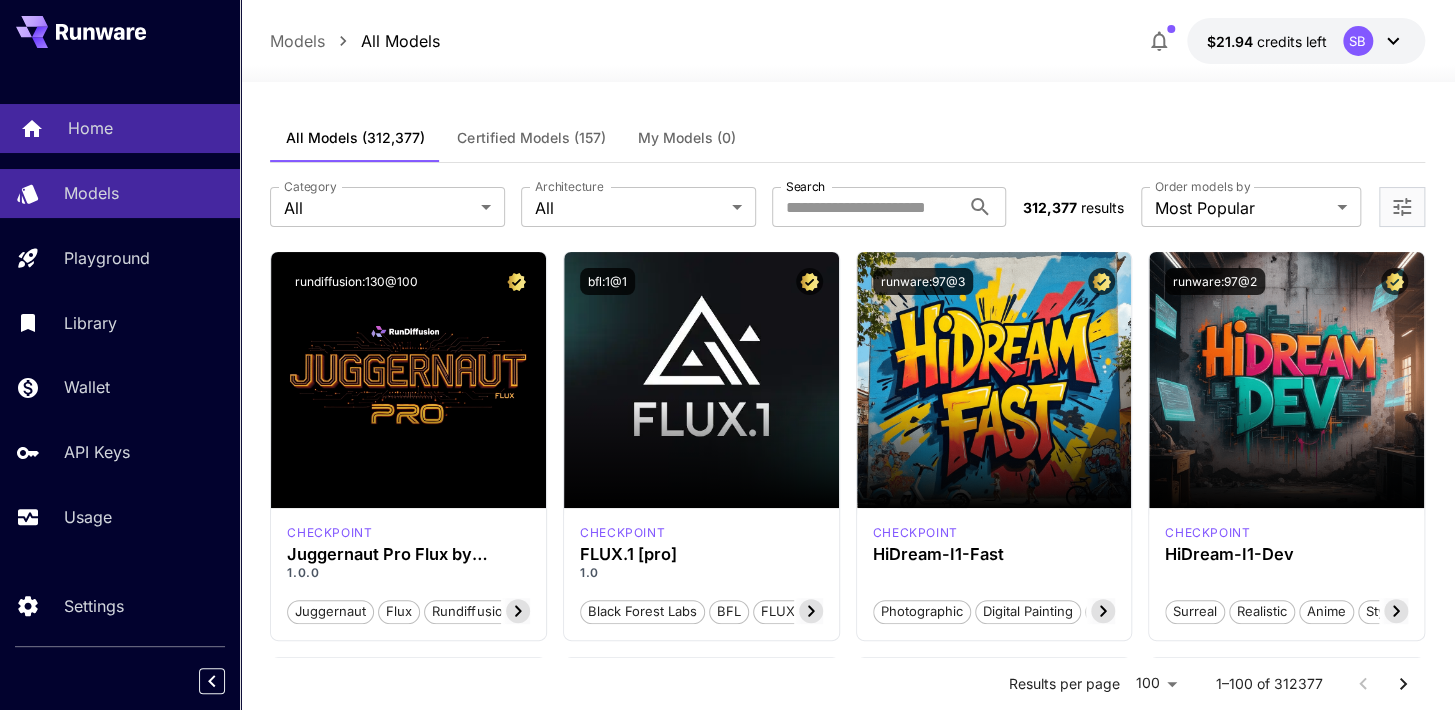 click on "Home" at bounding box center [90, 128] 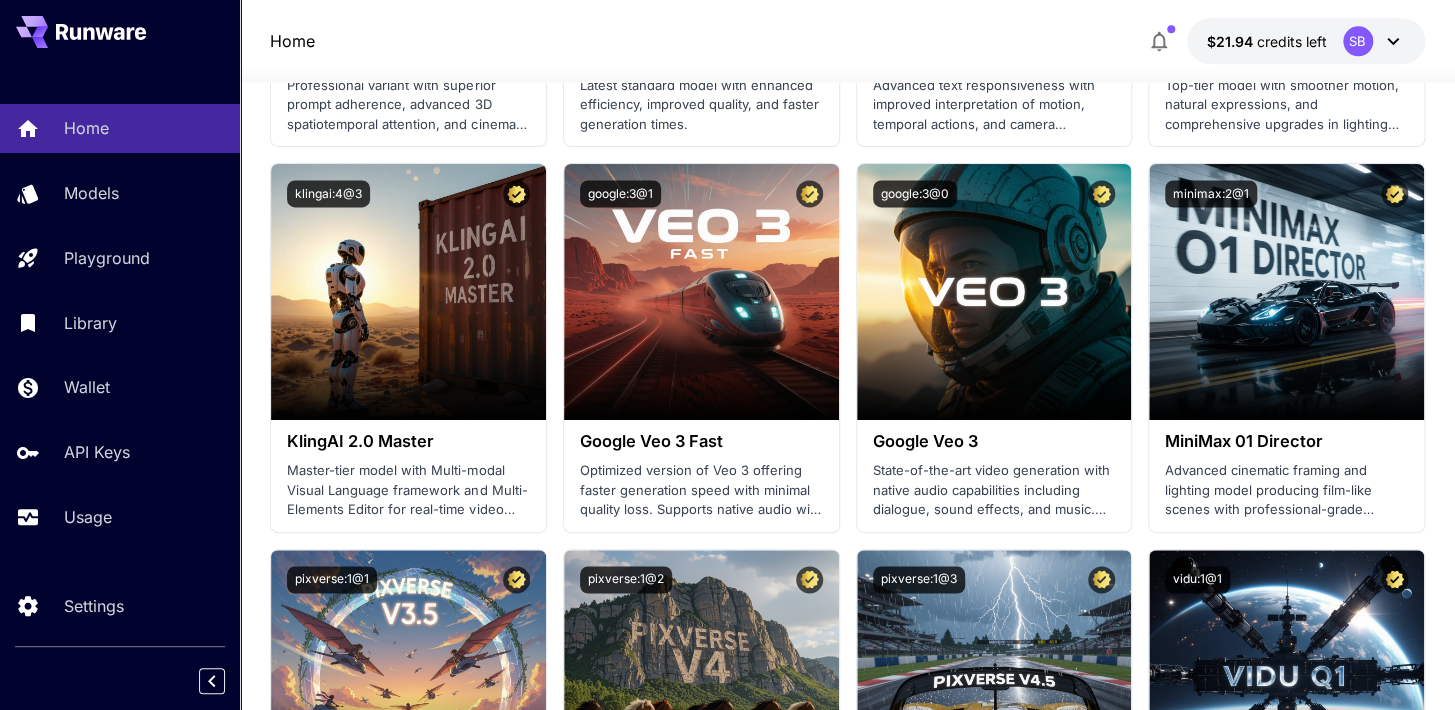 scroll, scrollTop: 1250, scrollLeft: 0, axis: vertical 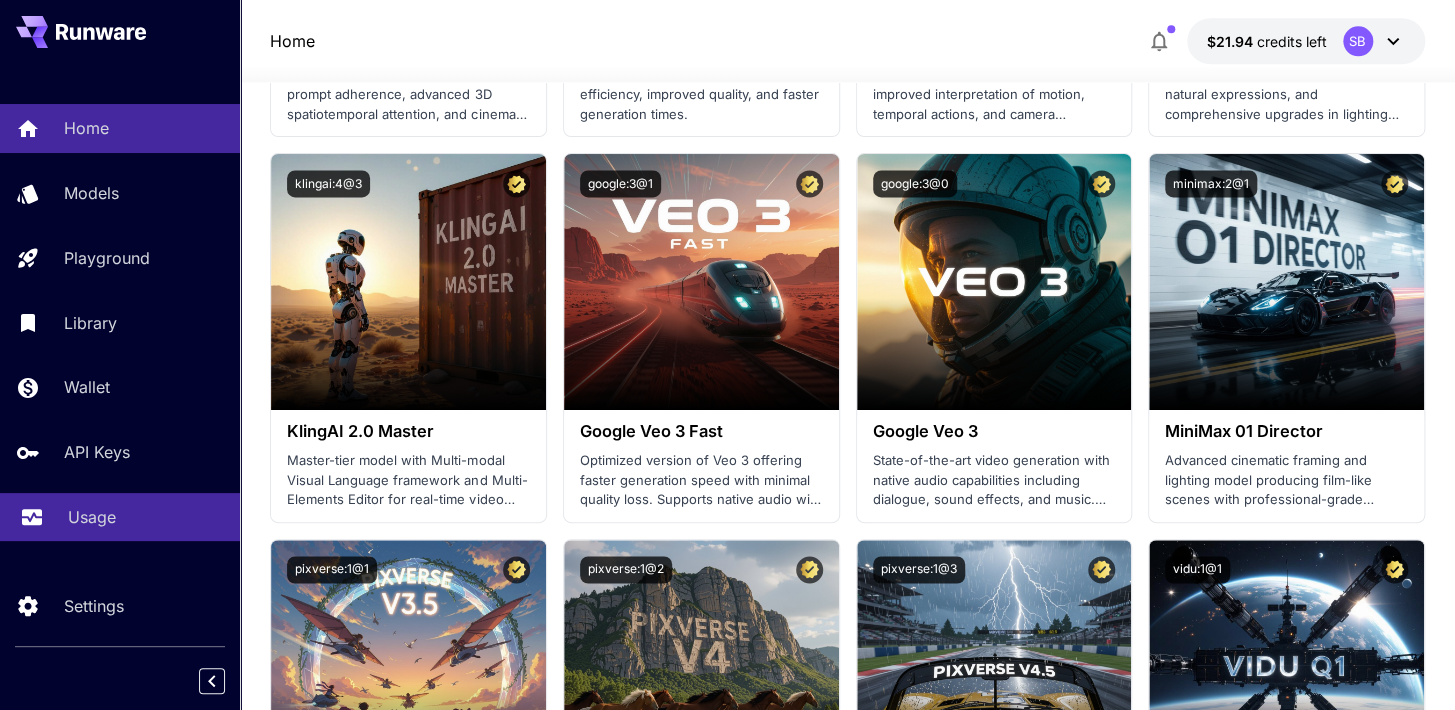 click on "Usage" at bounding box center (92, 517) 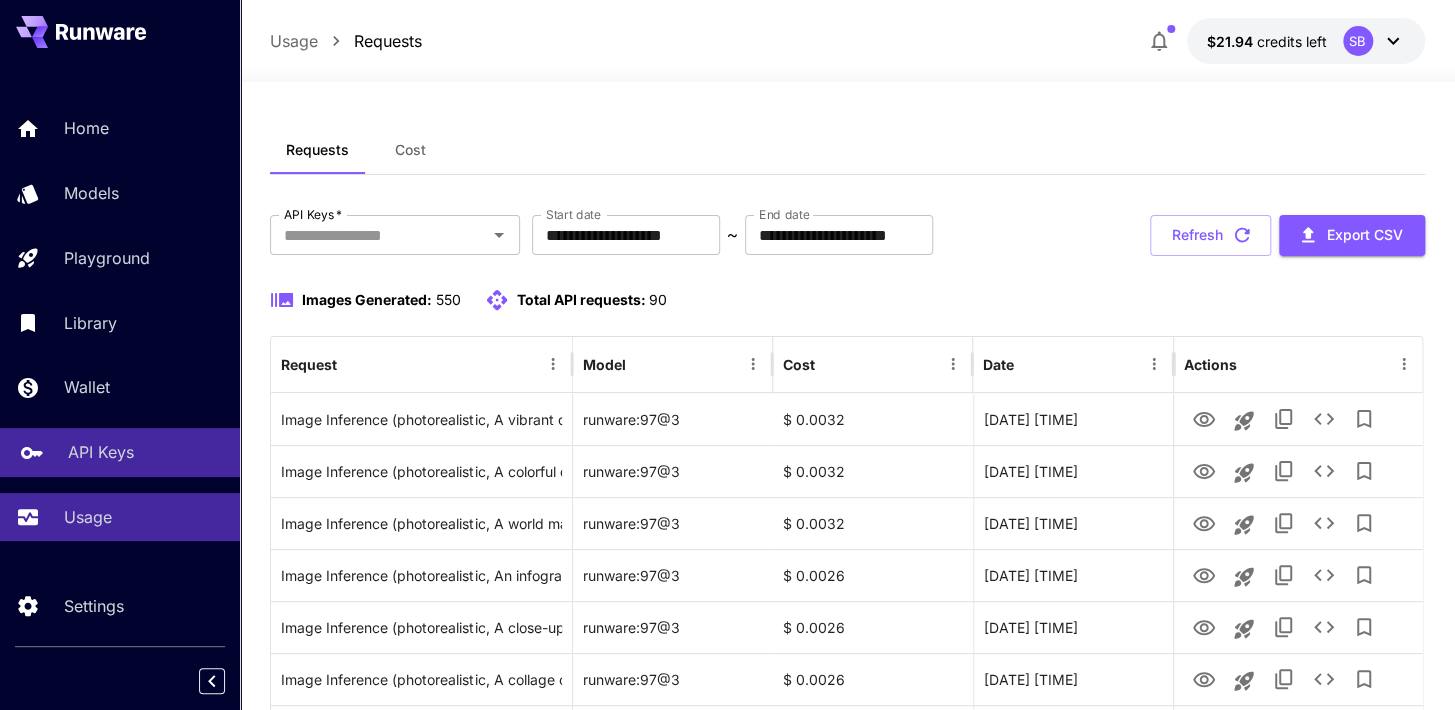 click on "API Keys" at bounding box center (101, 452) 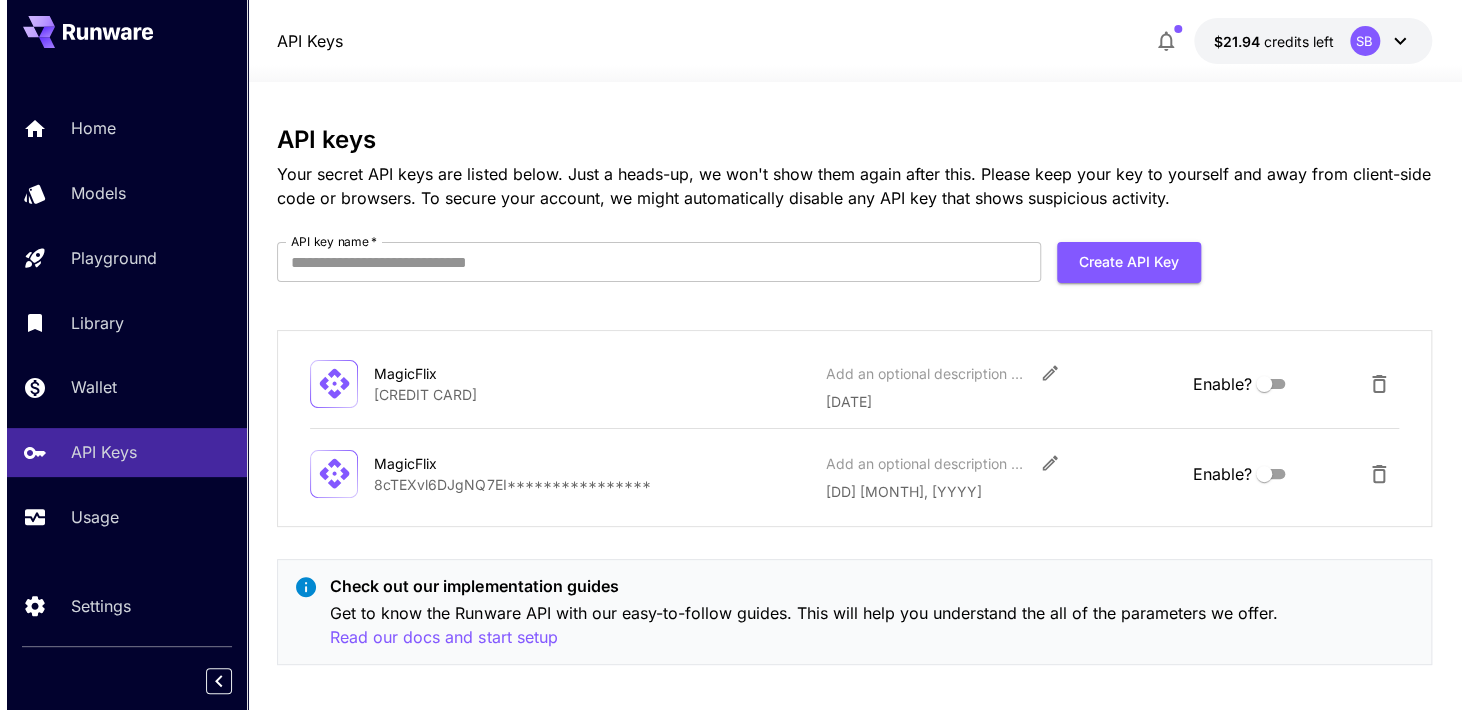 scroll, scrollTop: 13, scrollLeft: 0, axis: vertical 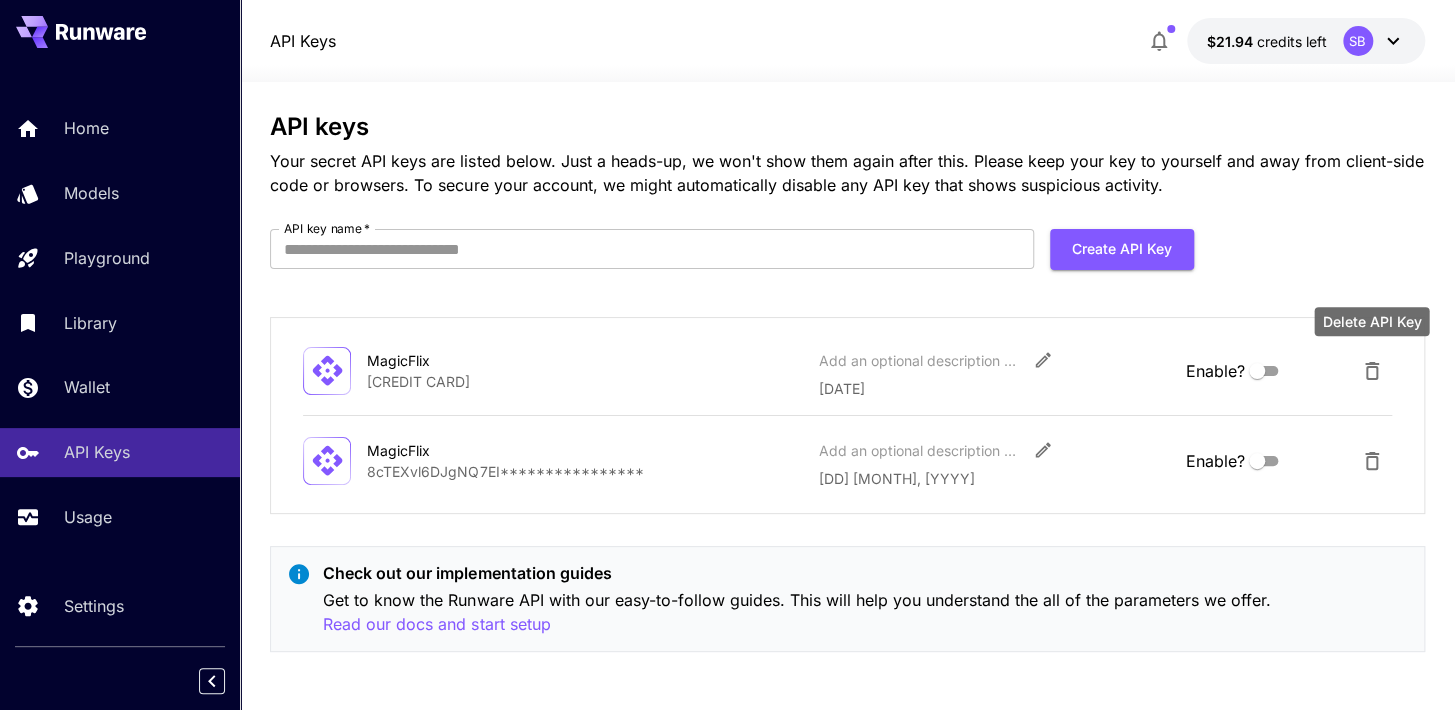 click 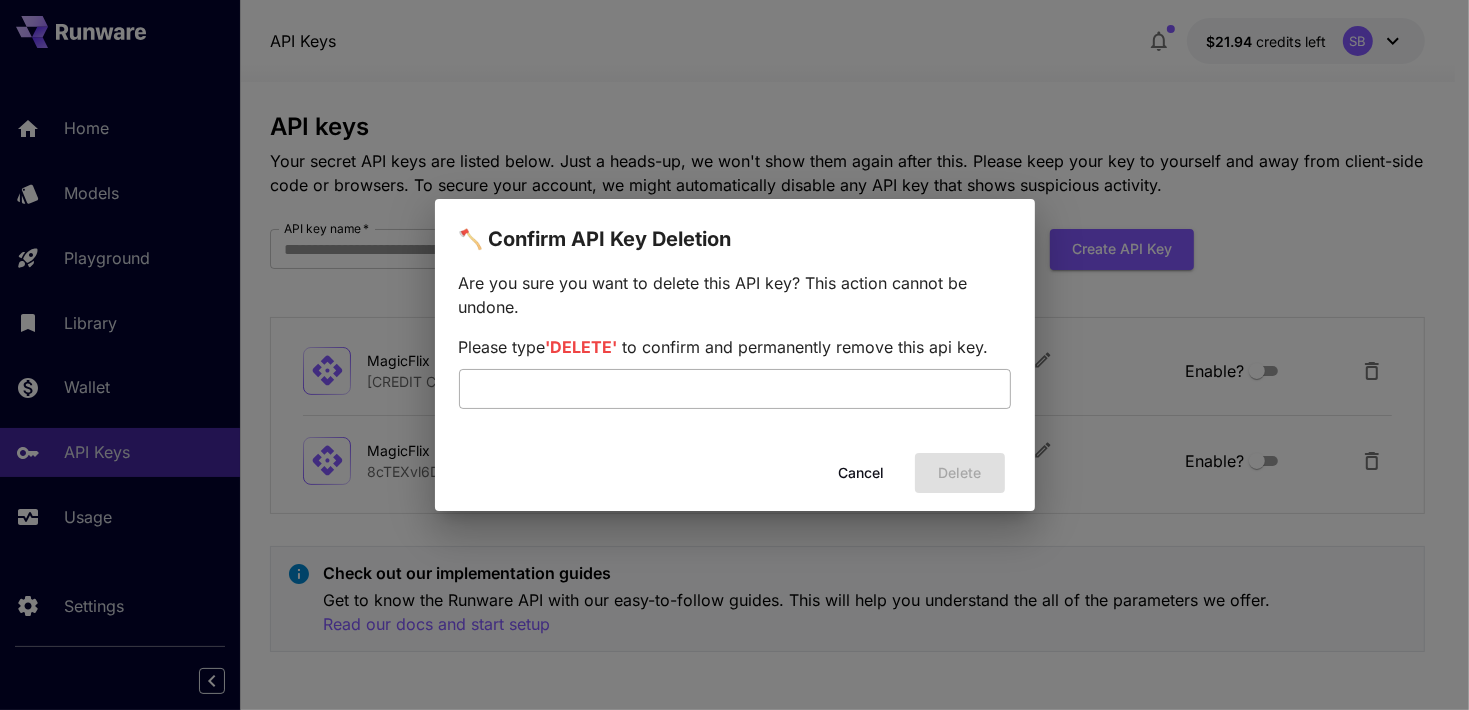 click at bounding box center [735, 389] 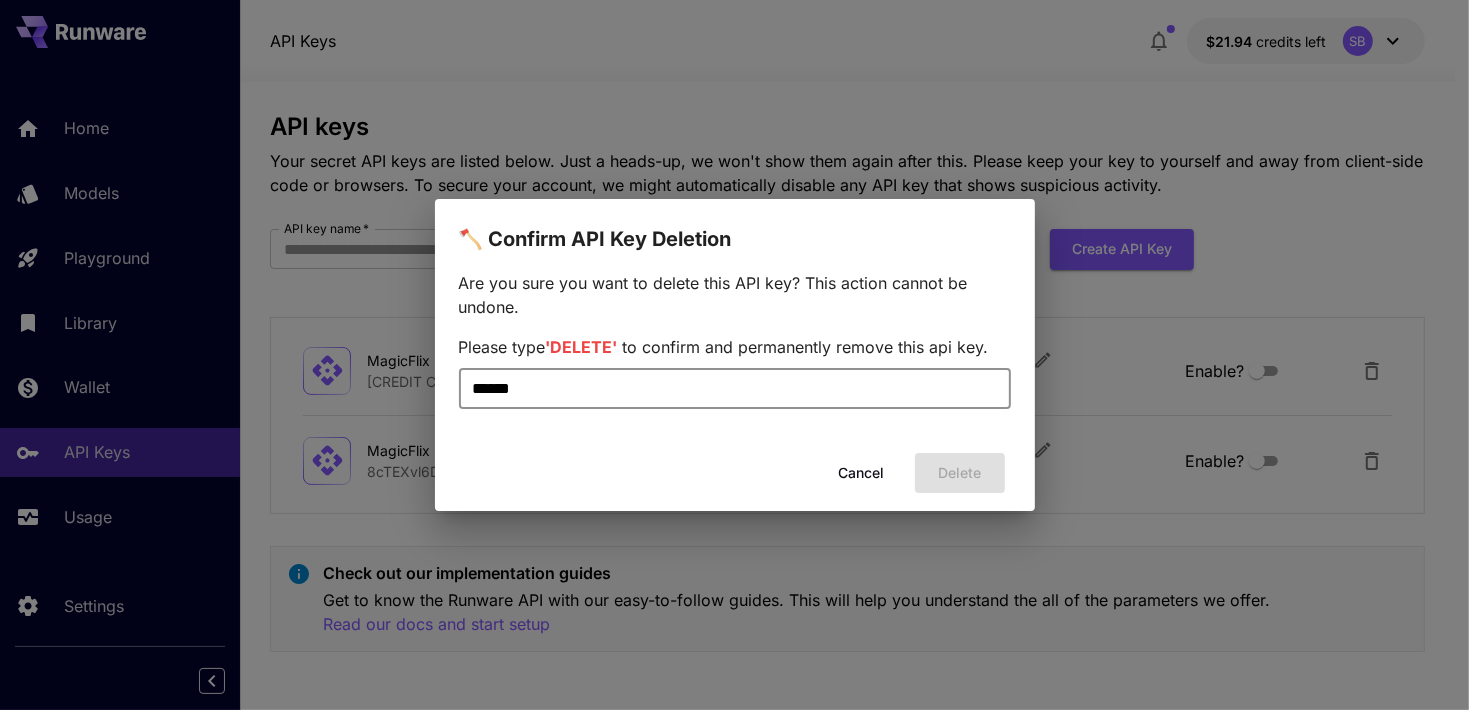 click on "******" at bounding box center (735, 389) 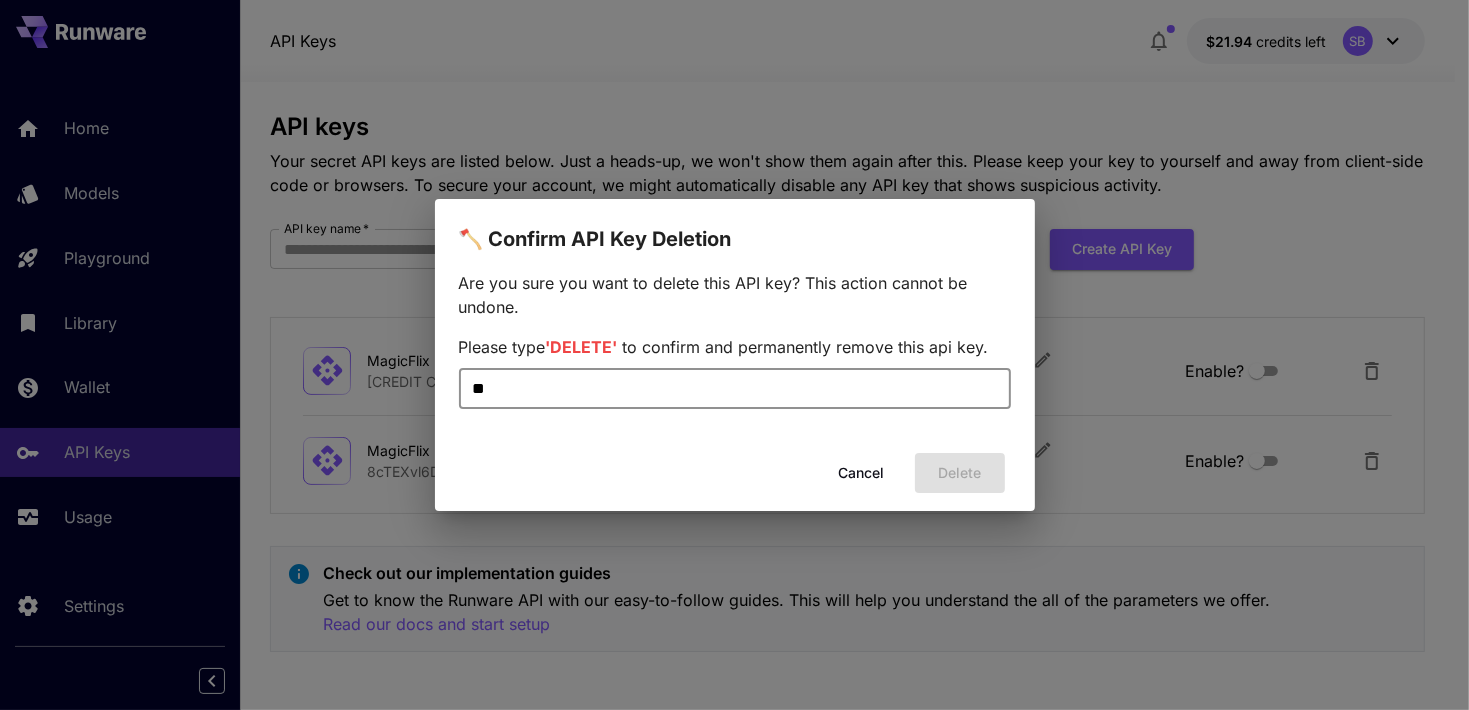 type on "*" 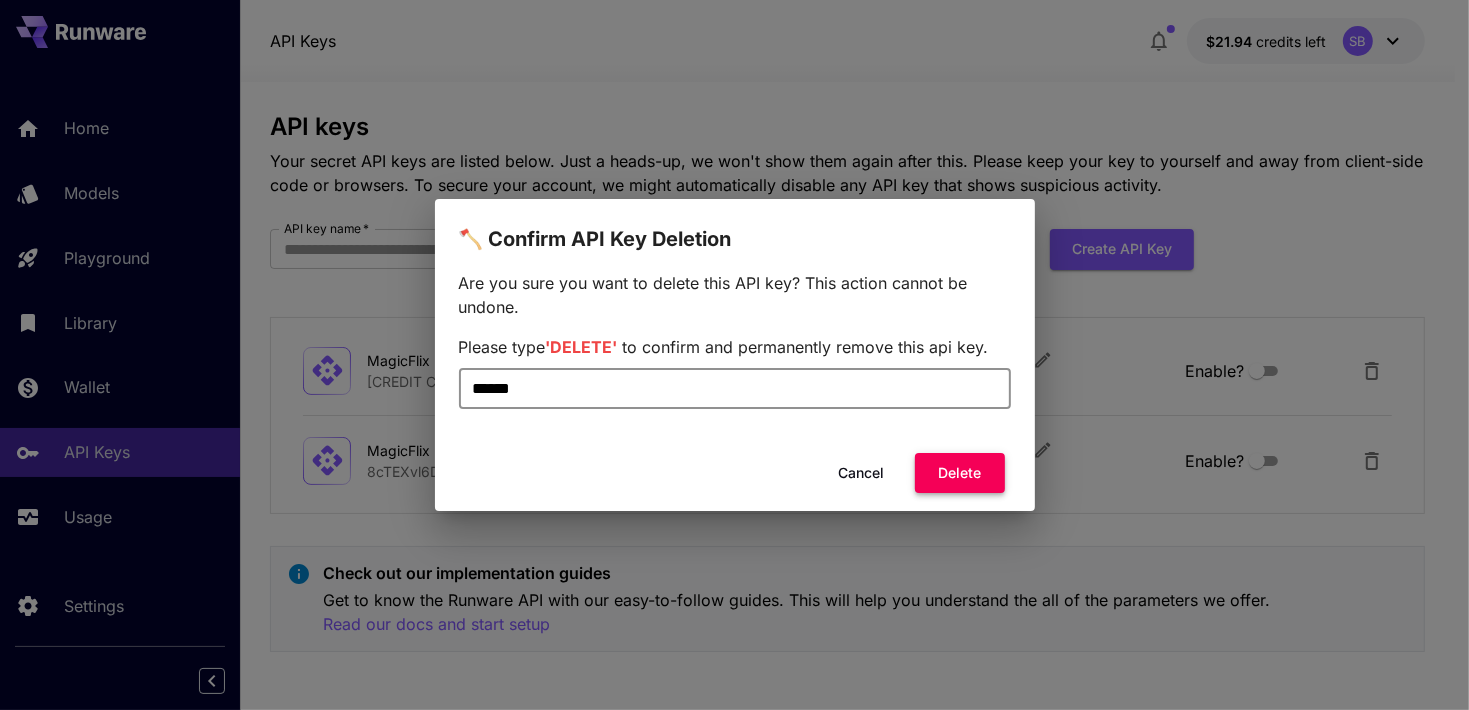 type on "******" 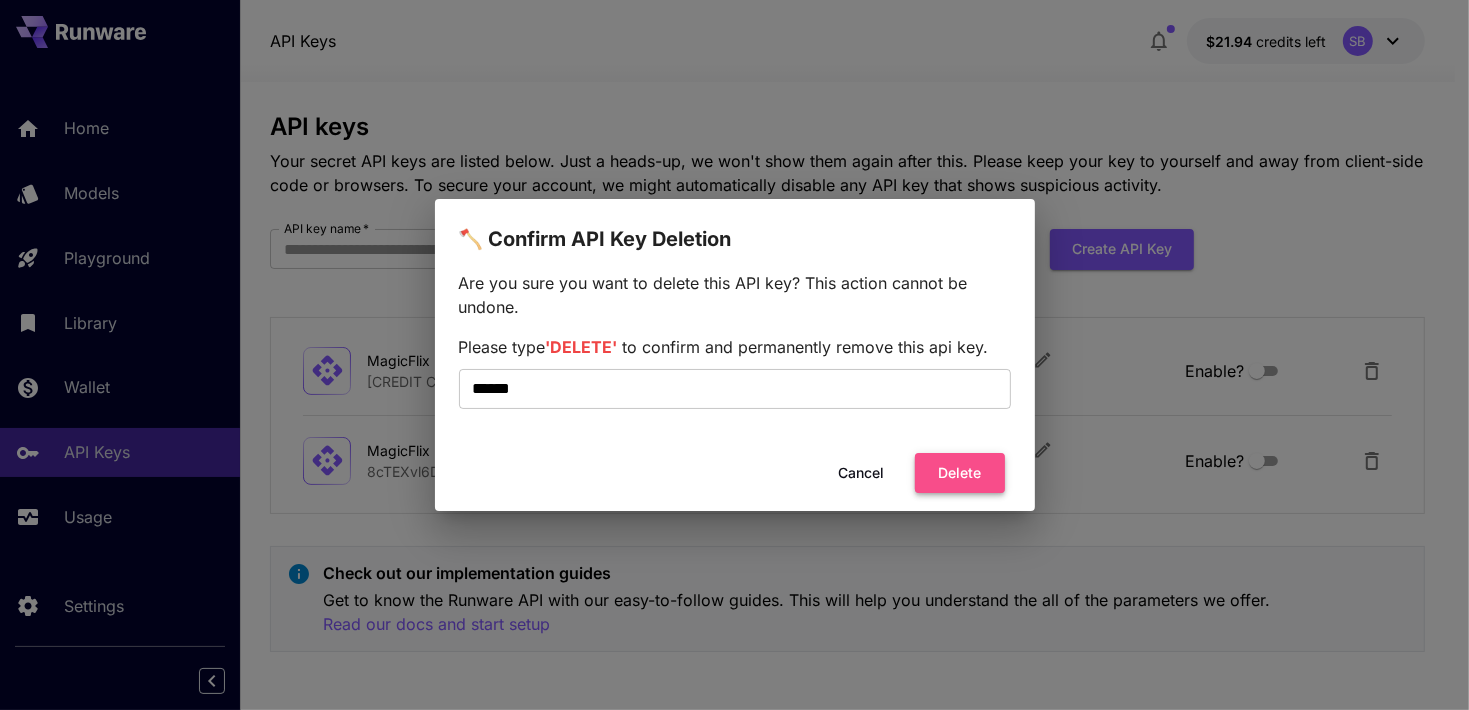 click on "Delete" at bounding box center (960, 473) 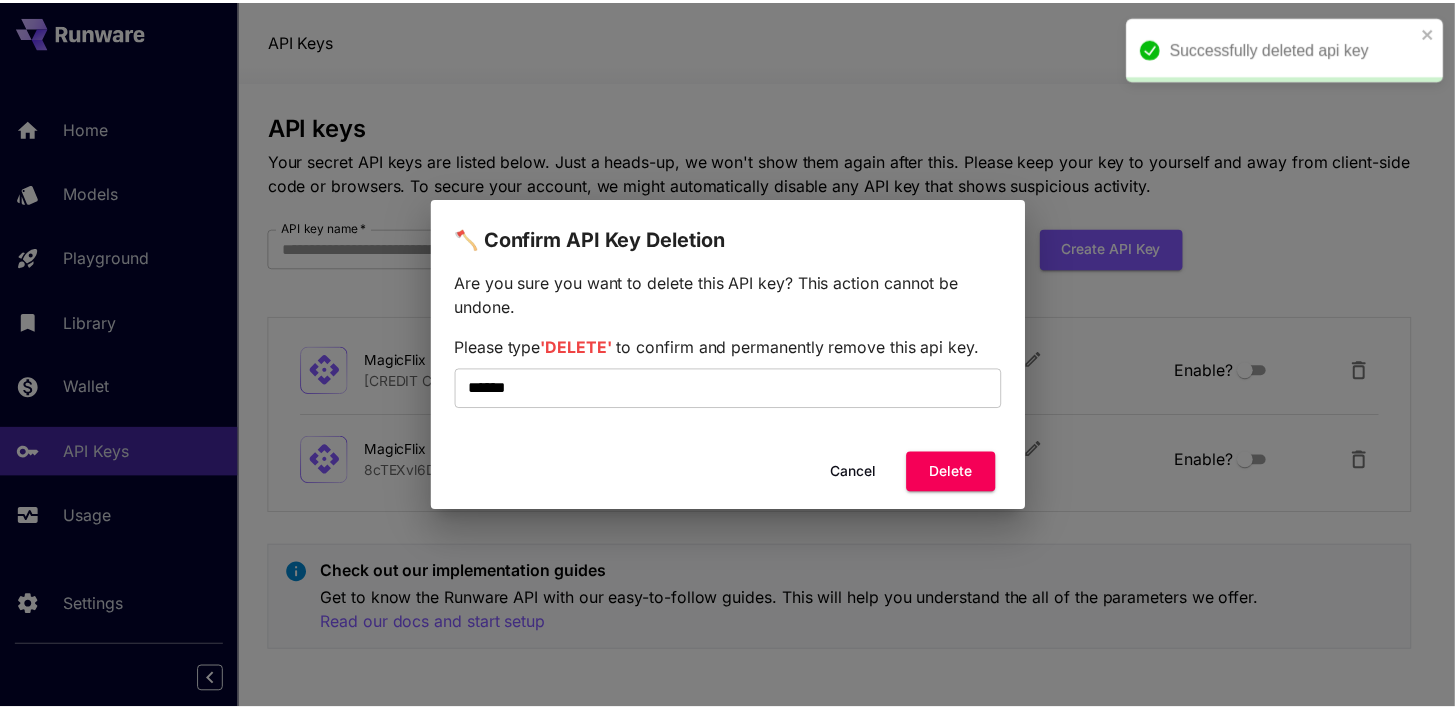 scroll, scrollTop: 0, scrollLeft: 0, axis: both 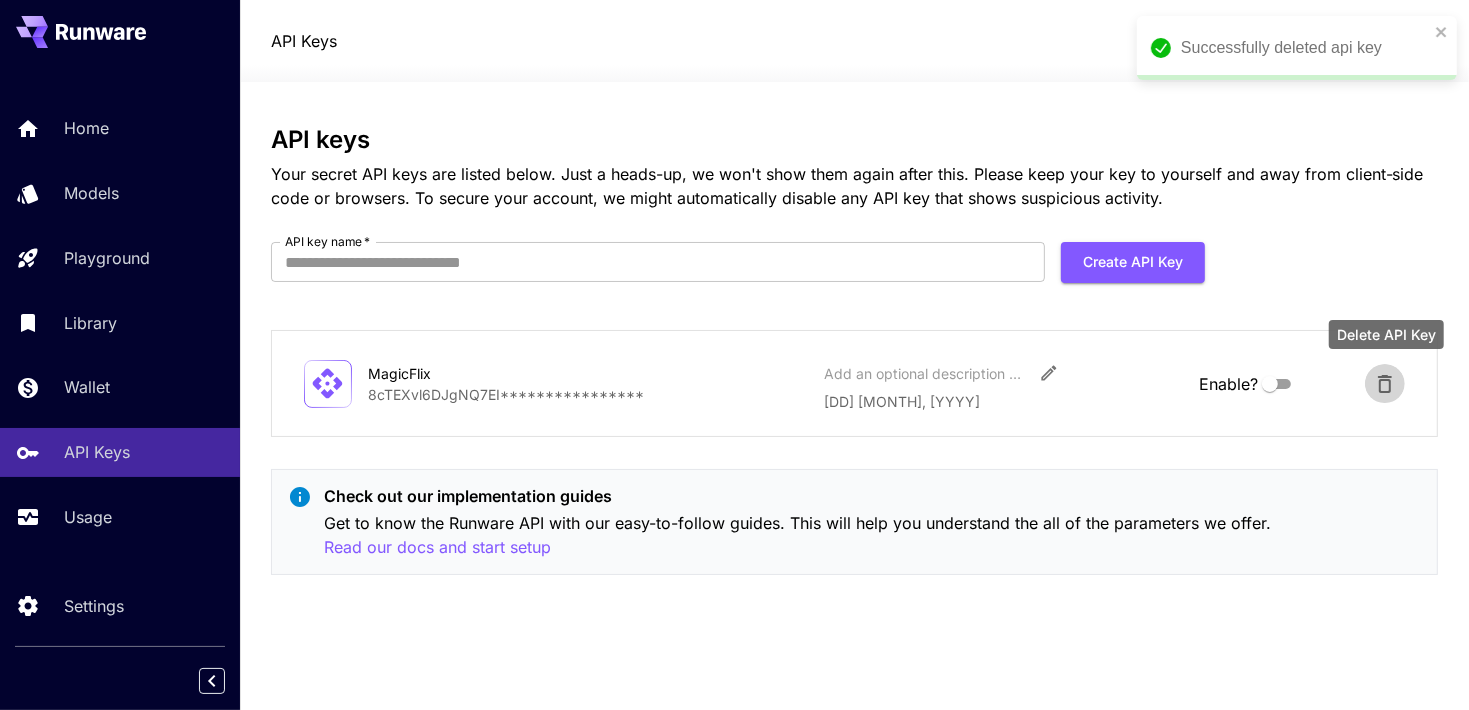 click 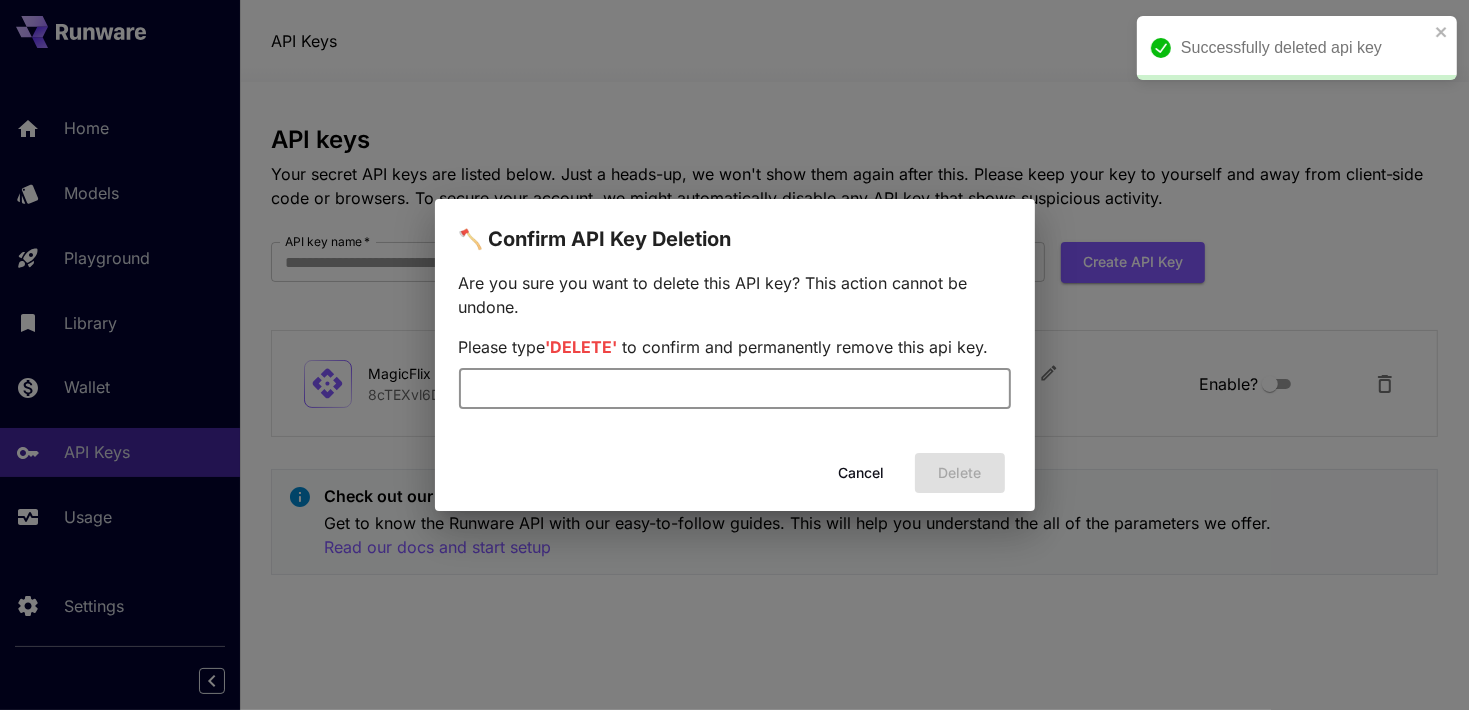 click at bounding box center [735, 389] 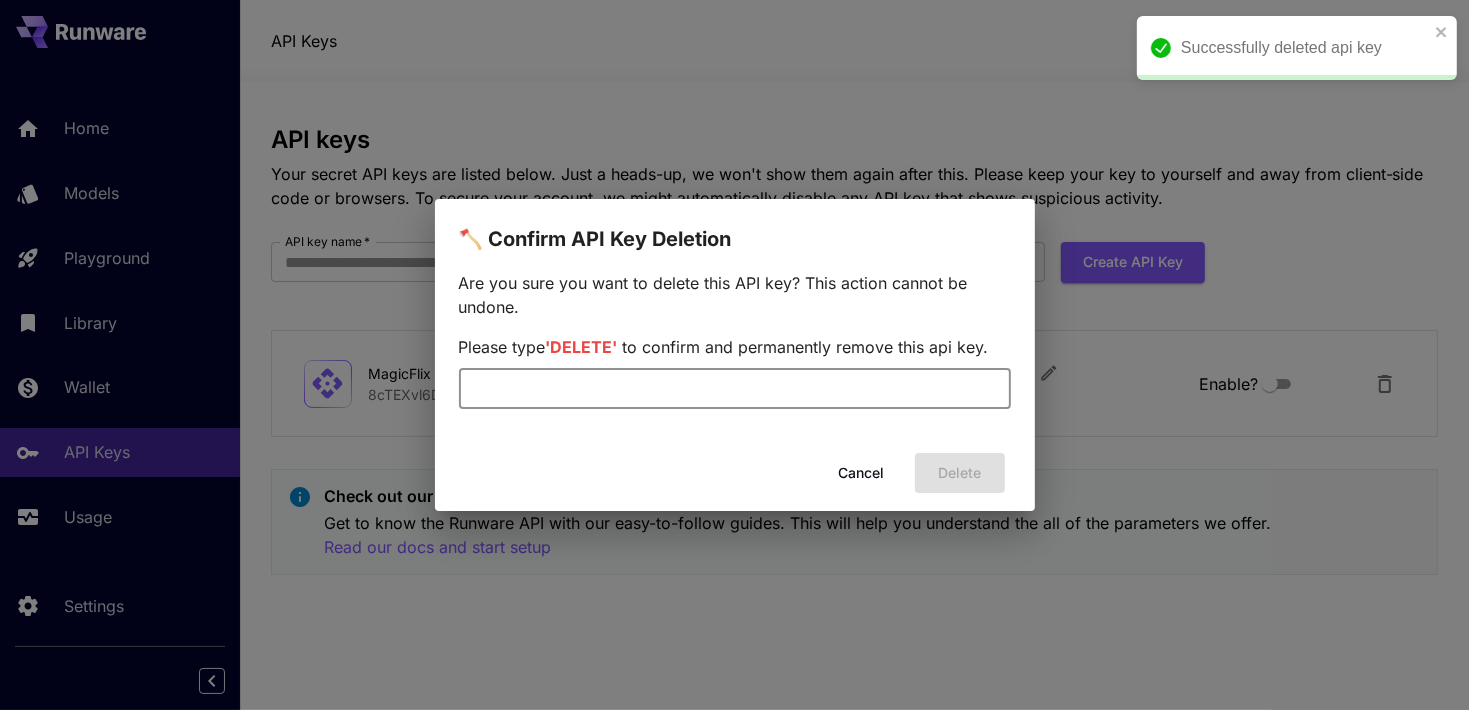 type on "******" 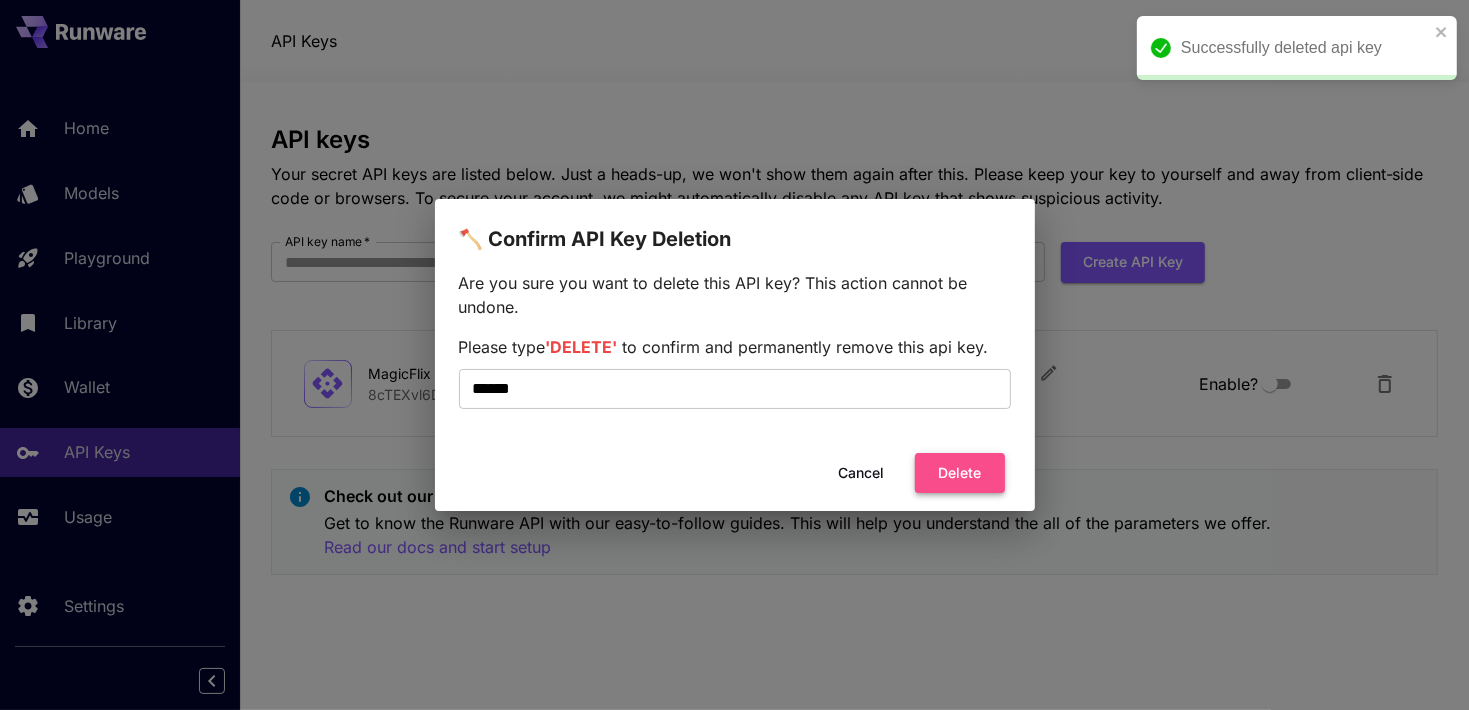 click on "Delete" at bounding box center (960, 473) 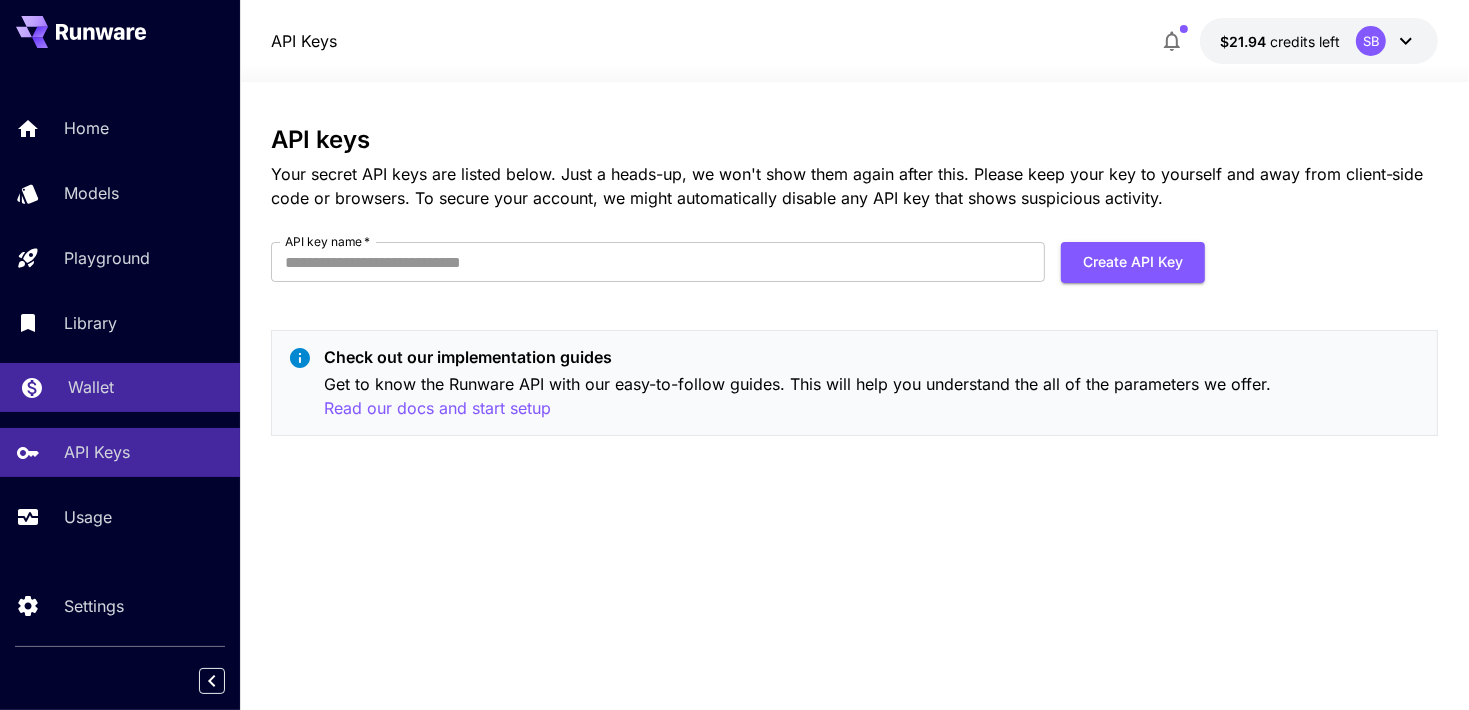 click on "Wallet" at bounding box center (120, 387) 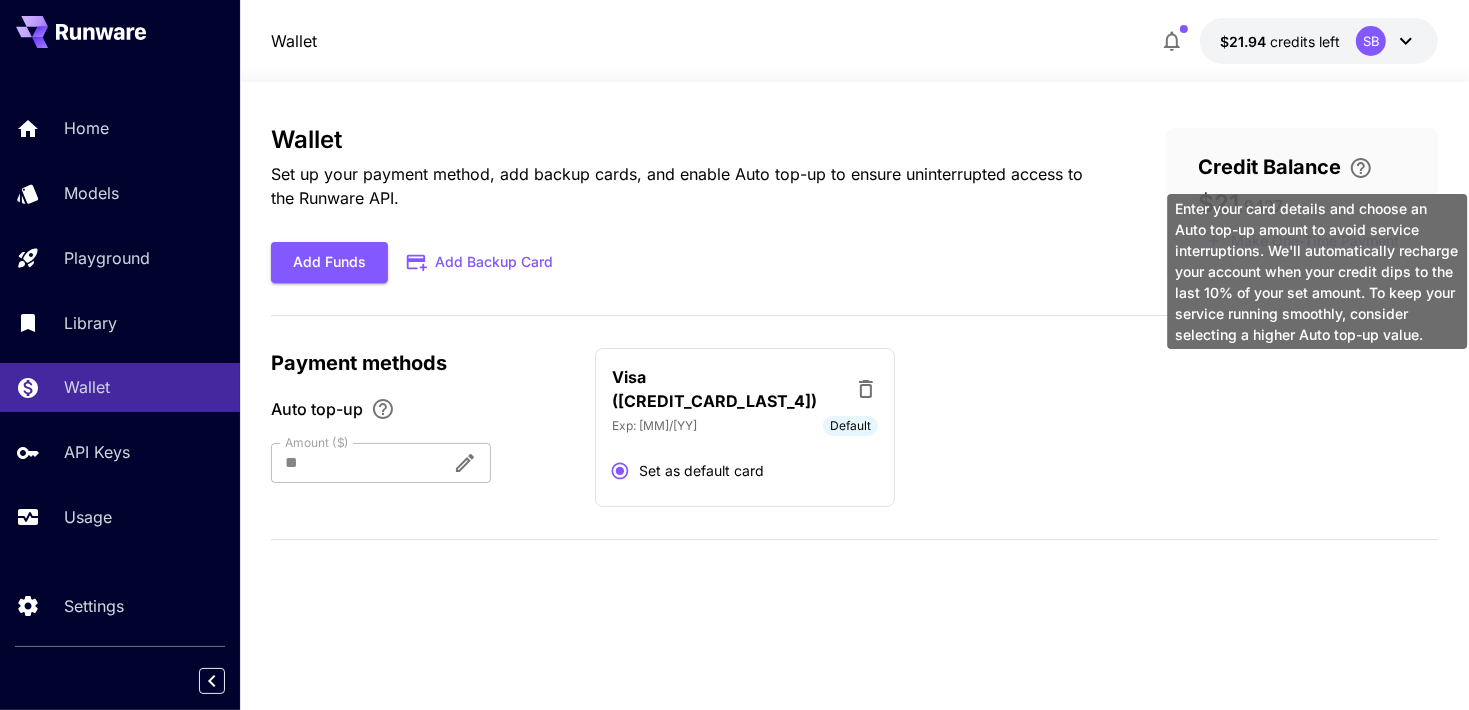 click 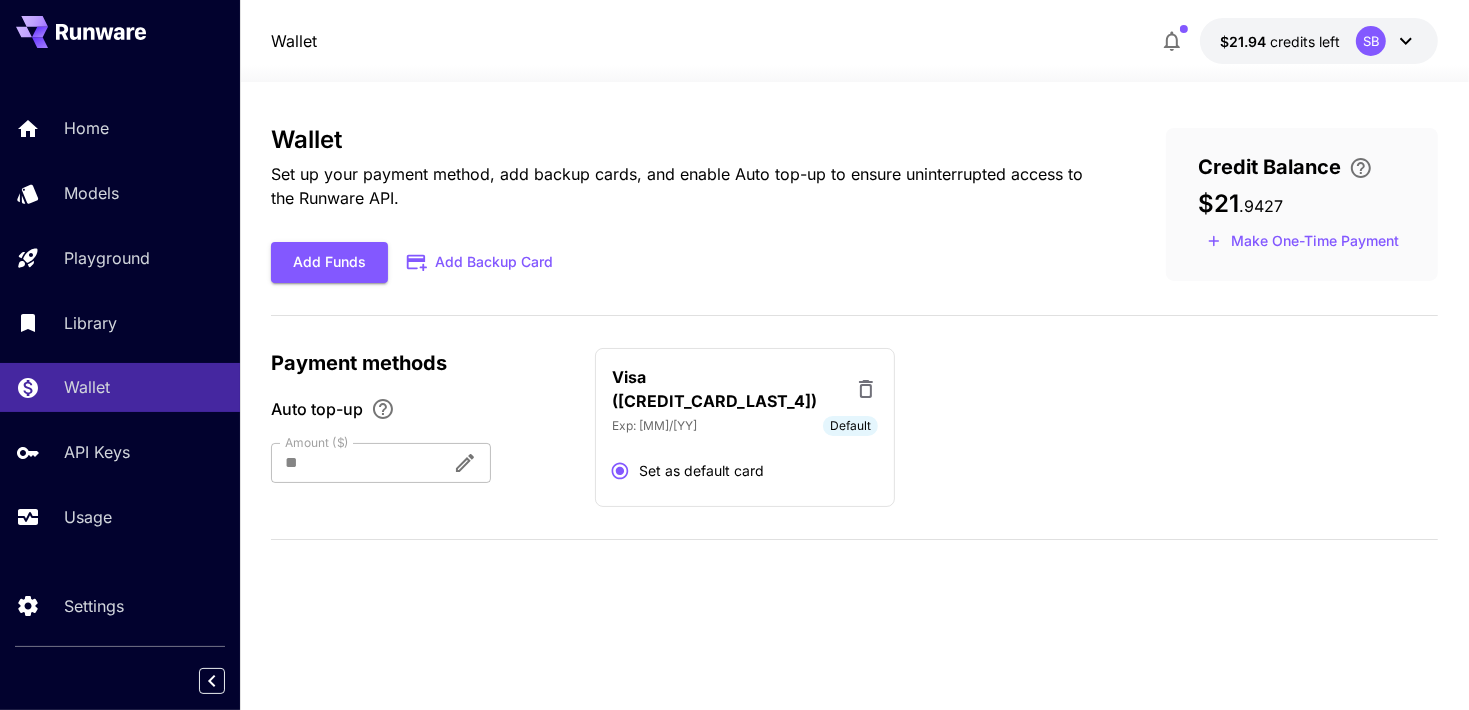 click on "Exp: [MM]/[YYYY] Default" at bounding box center (745, 426) 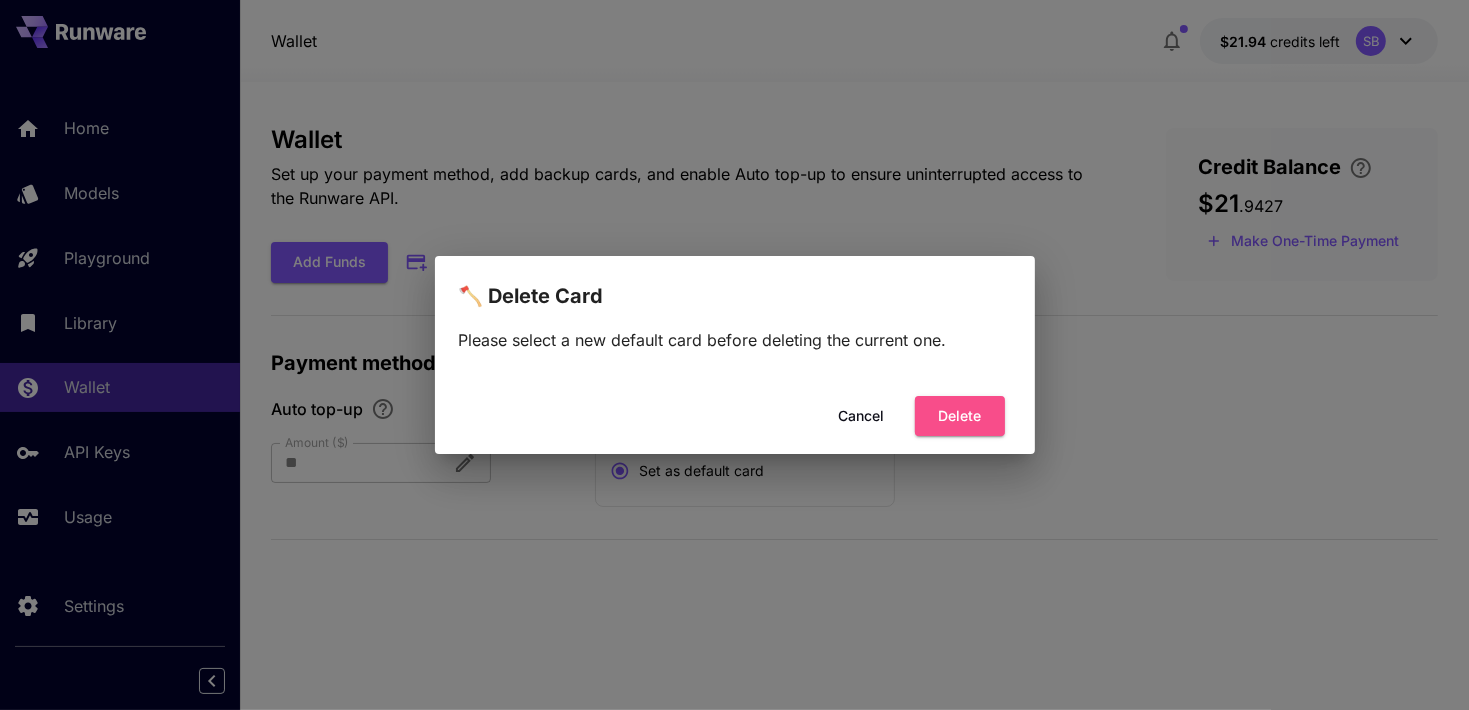 click on "Delete" at bounding box center [960, 416] 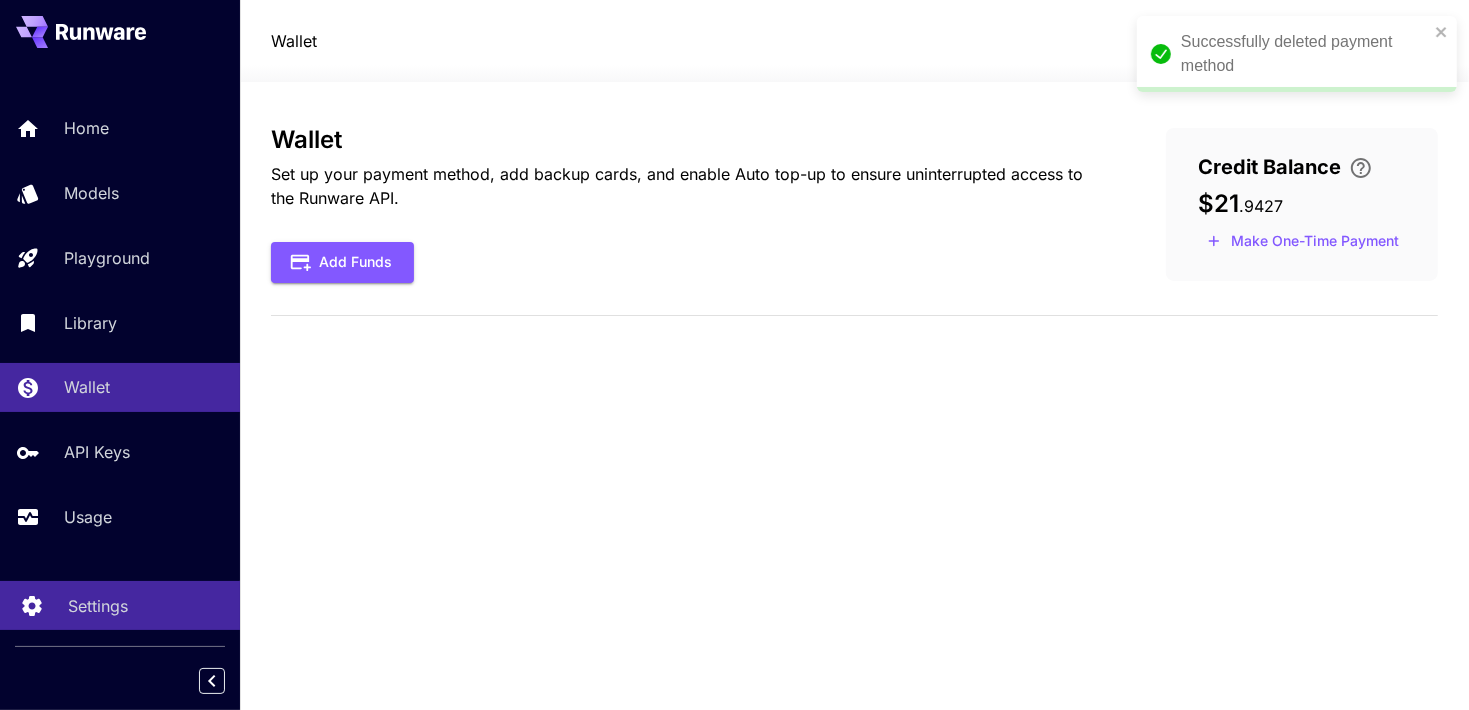 click on "Settings" at bounding box center [146, 606] 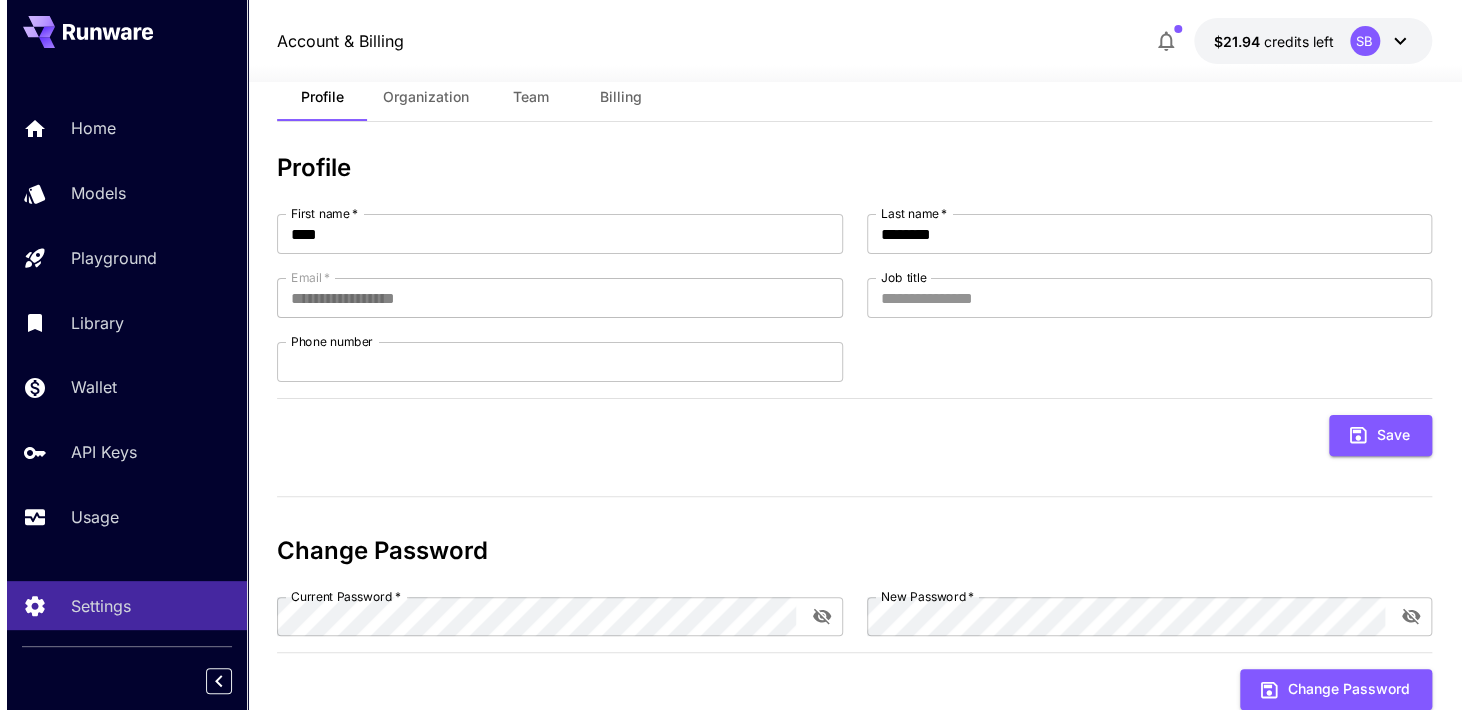 scroll, scrollTop: 0, scrollLeft: 0, axis: both 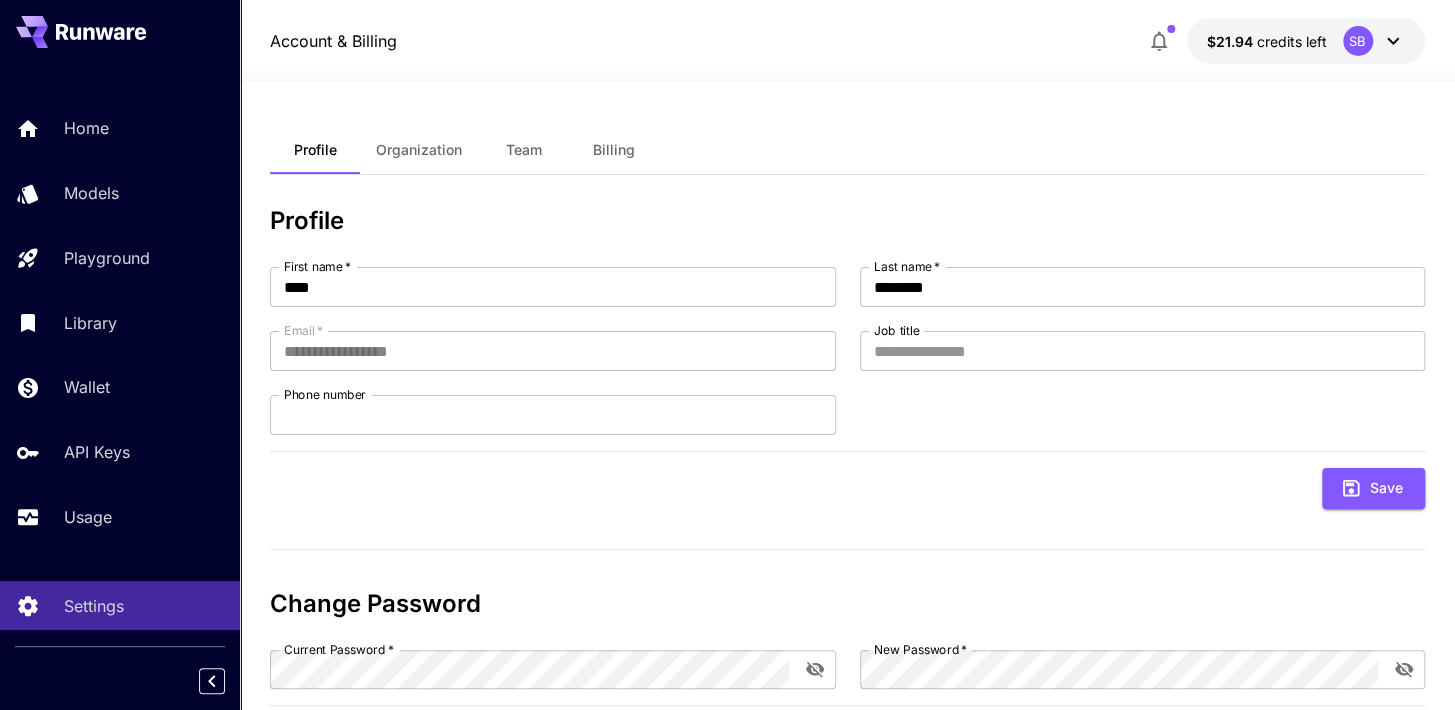 click 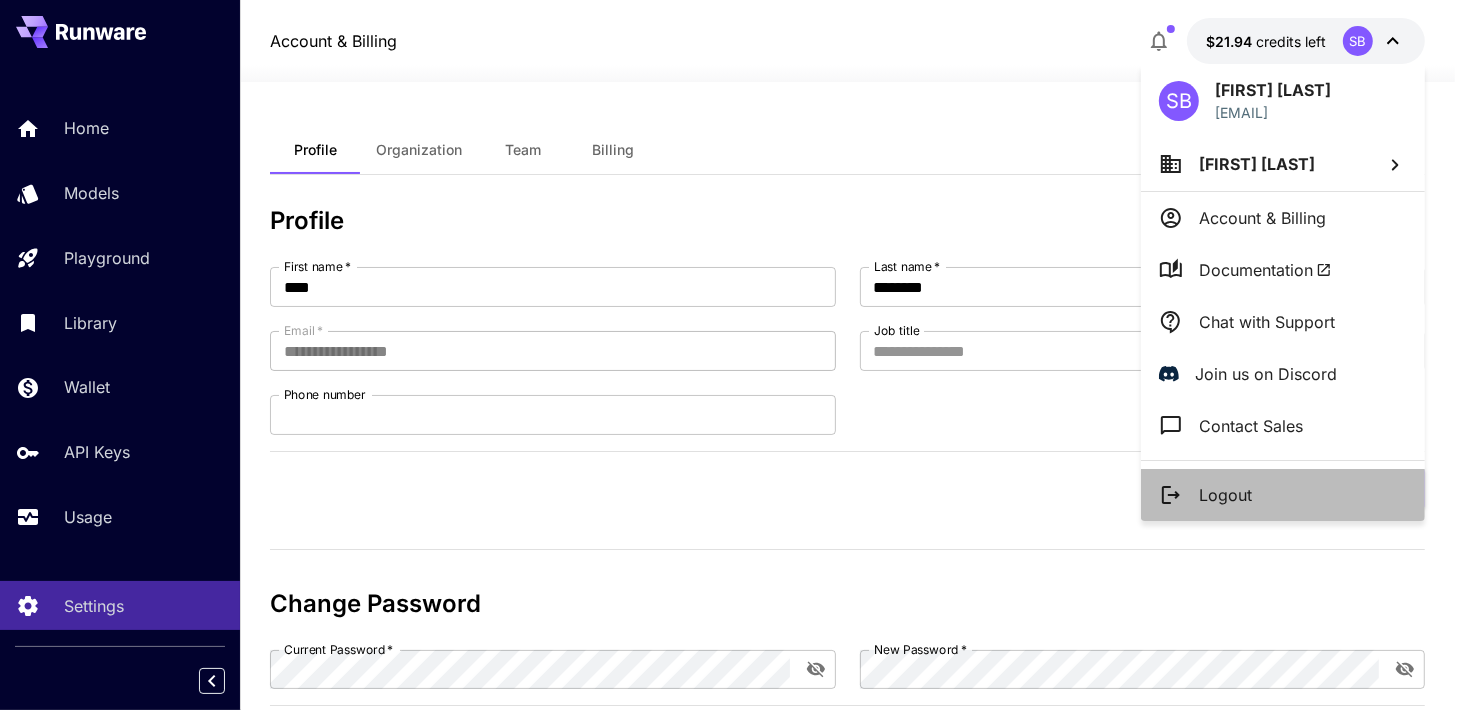 click on "Logout" at bounding box center (1283, 495) 